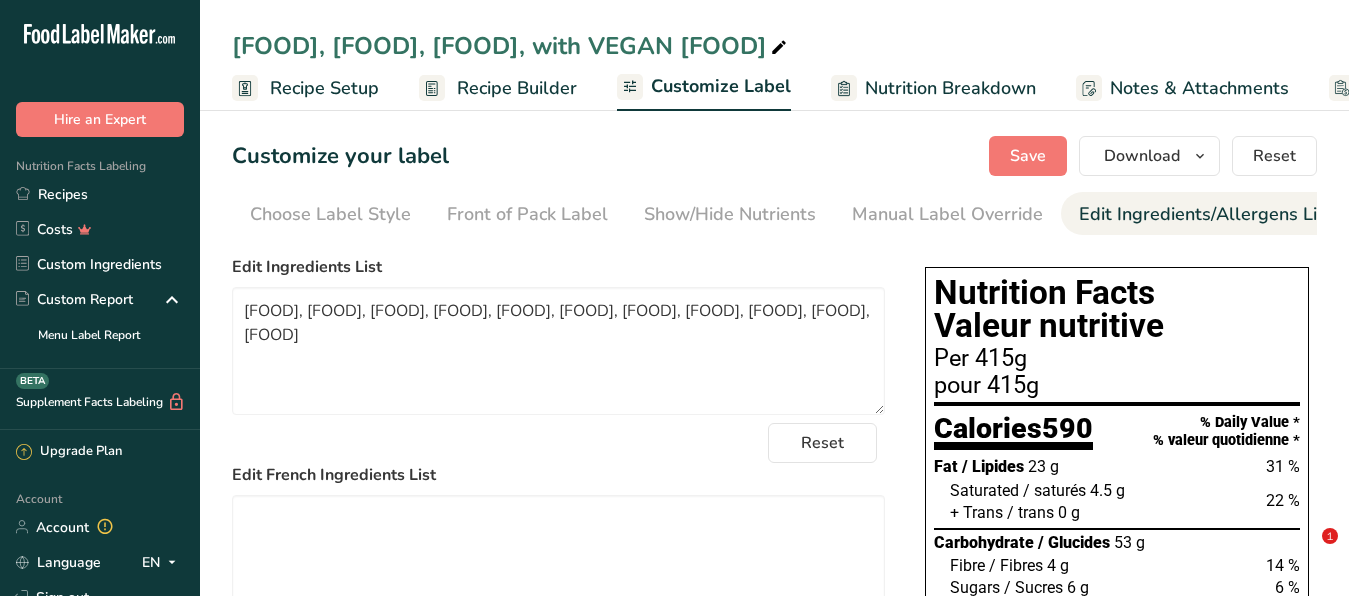click on "Recipes" at bounding box center [100, 194] 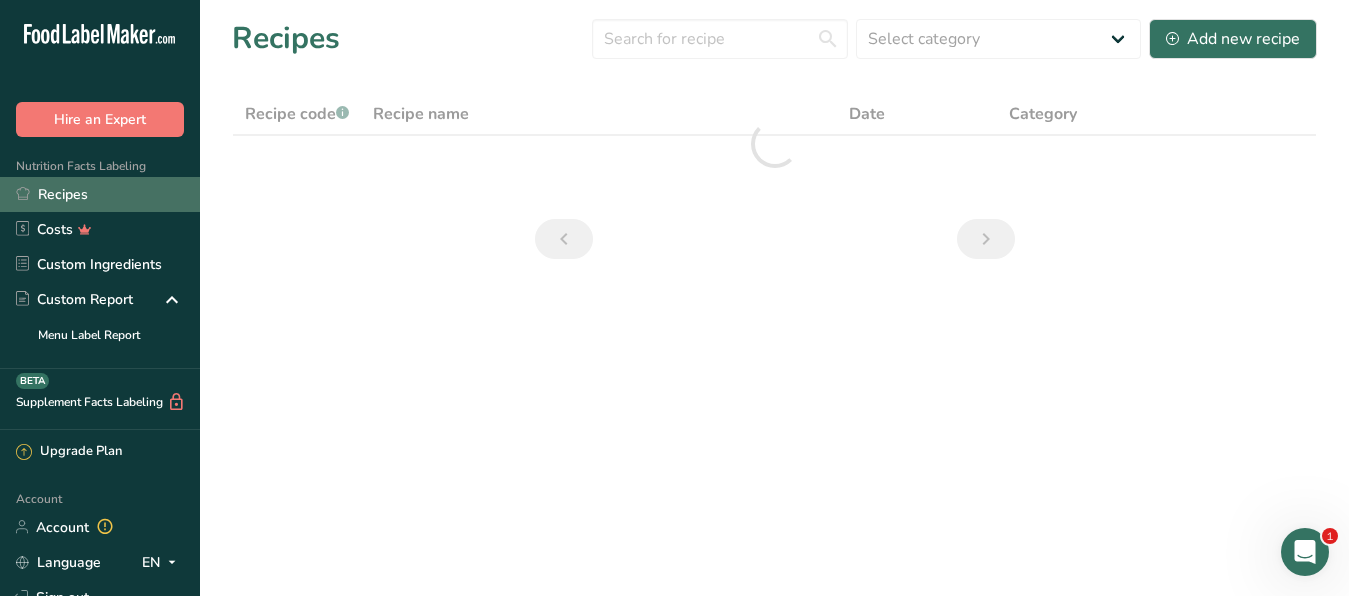 scroll, scrollTop: 0, scrollLeft: 0, axis: both 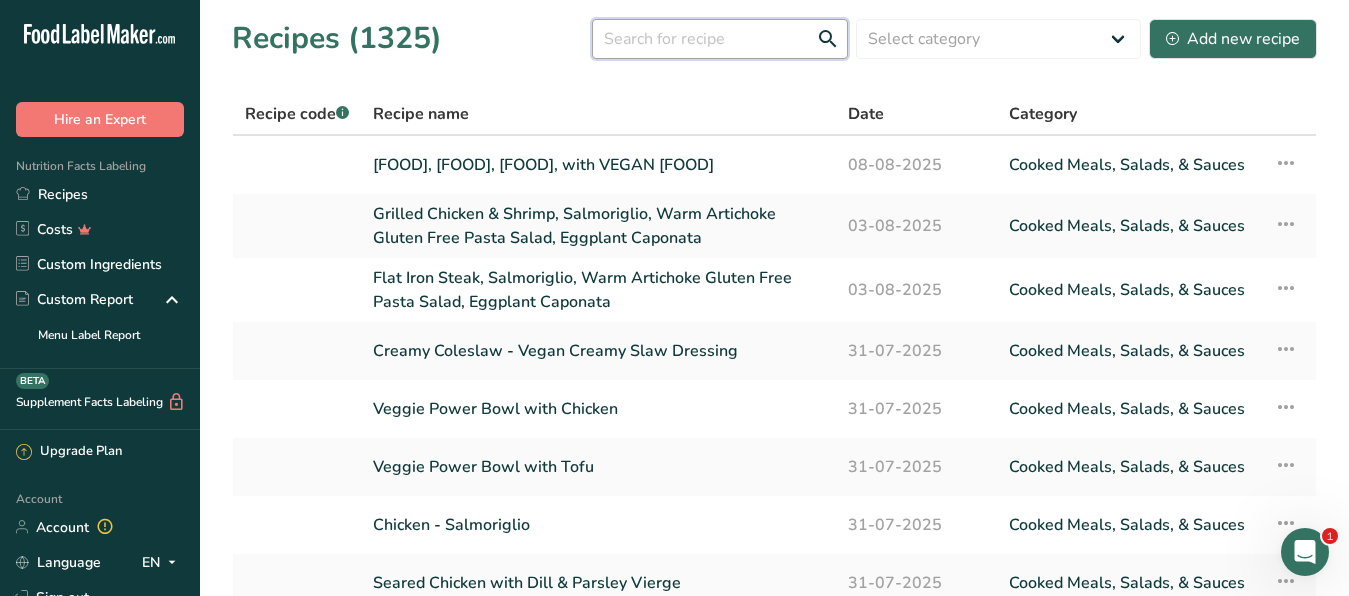 click at bounding box center [720, 39] 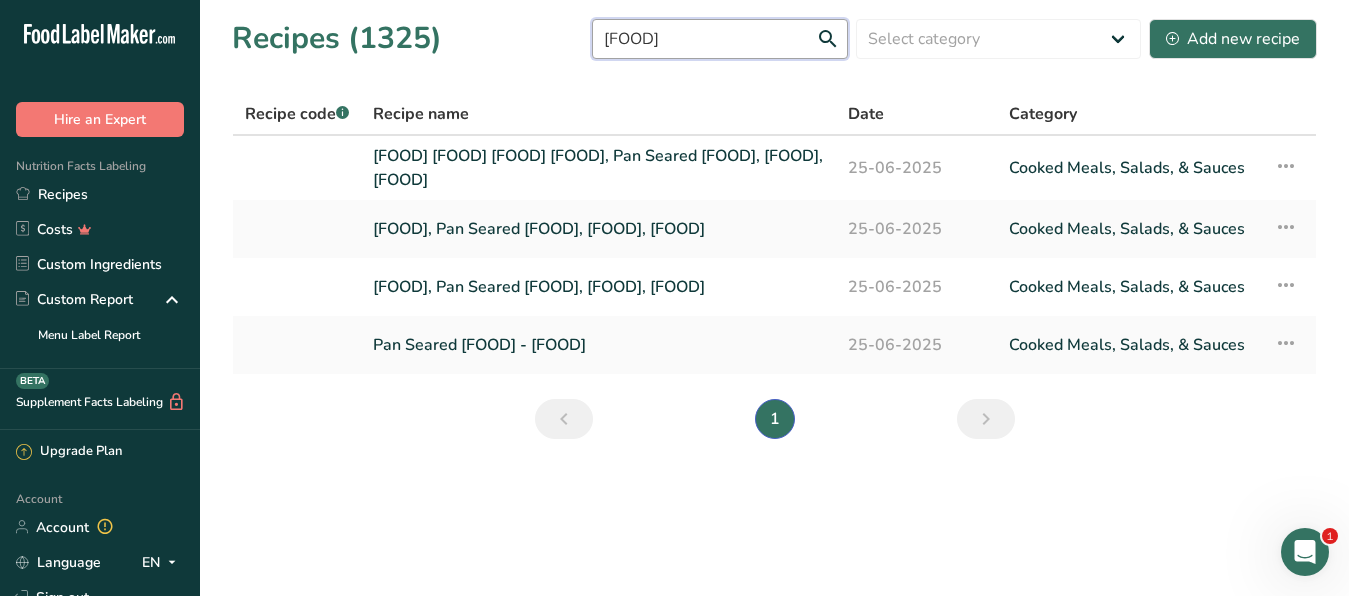 type on "[FOOD]" 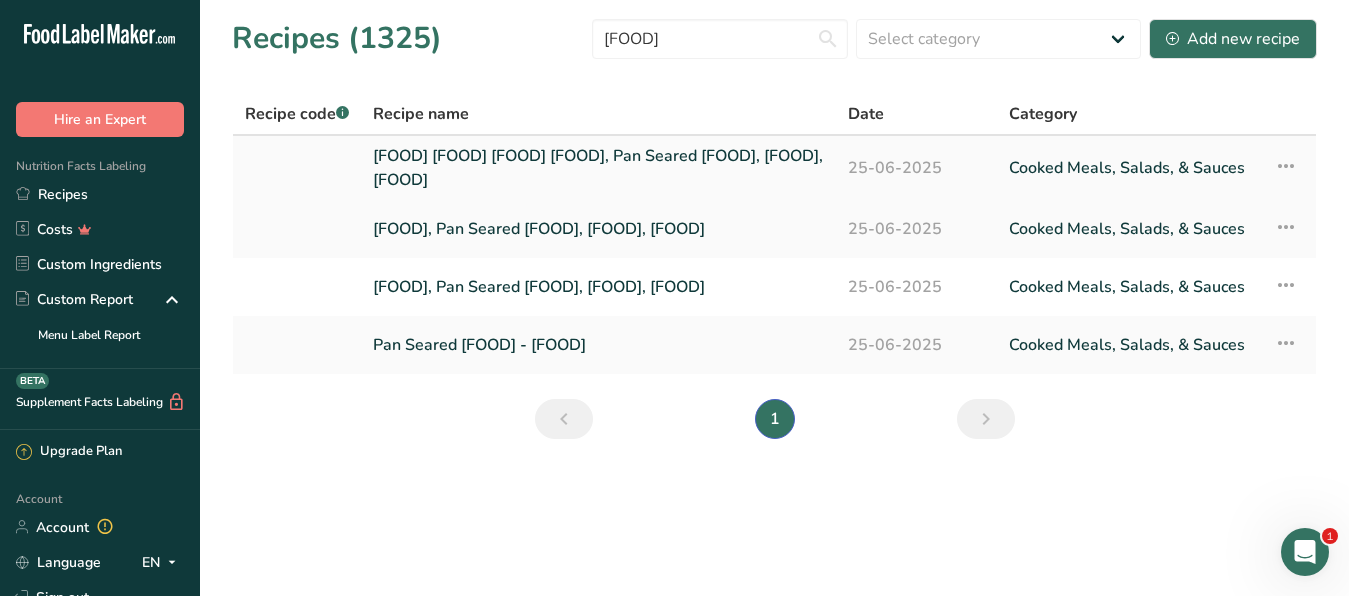 click on "[FOOD] [FOOD] [FOOD] [FOOD], Pan Seared [FOOD], [FOOD], [FOOD]" at bounding box center (598, 168) 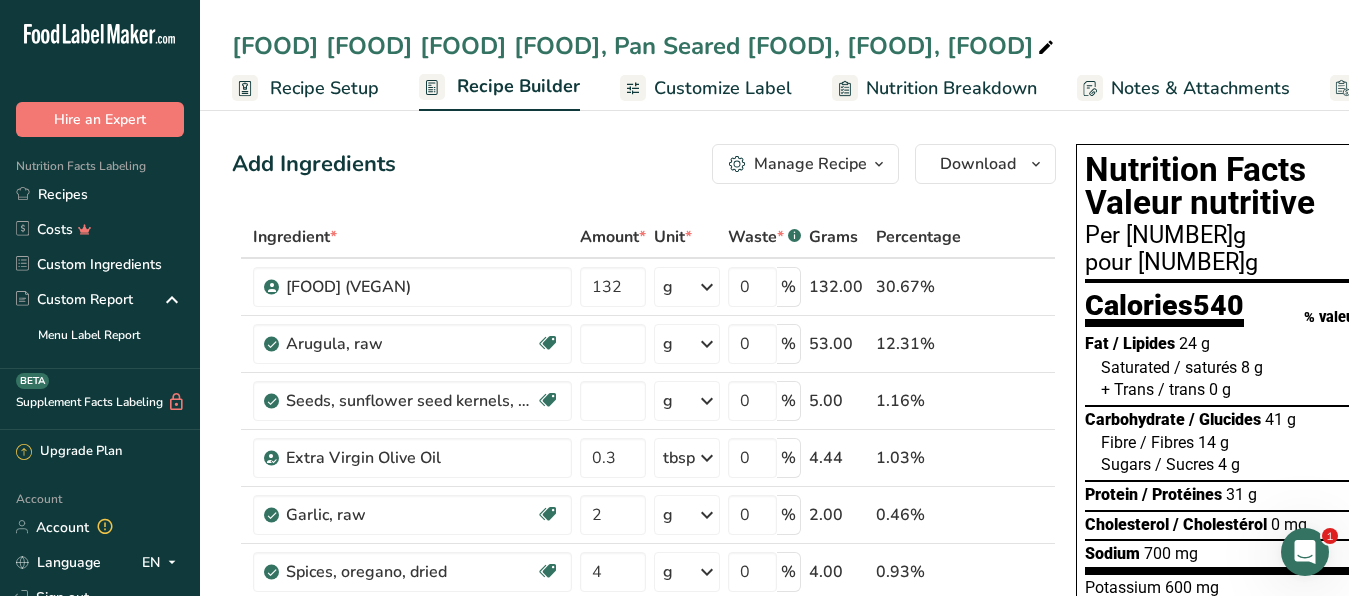 click on "Customize Label" at bounding box center [723, 88] 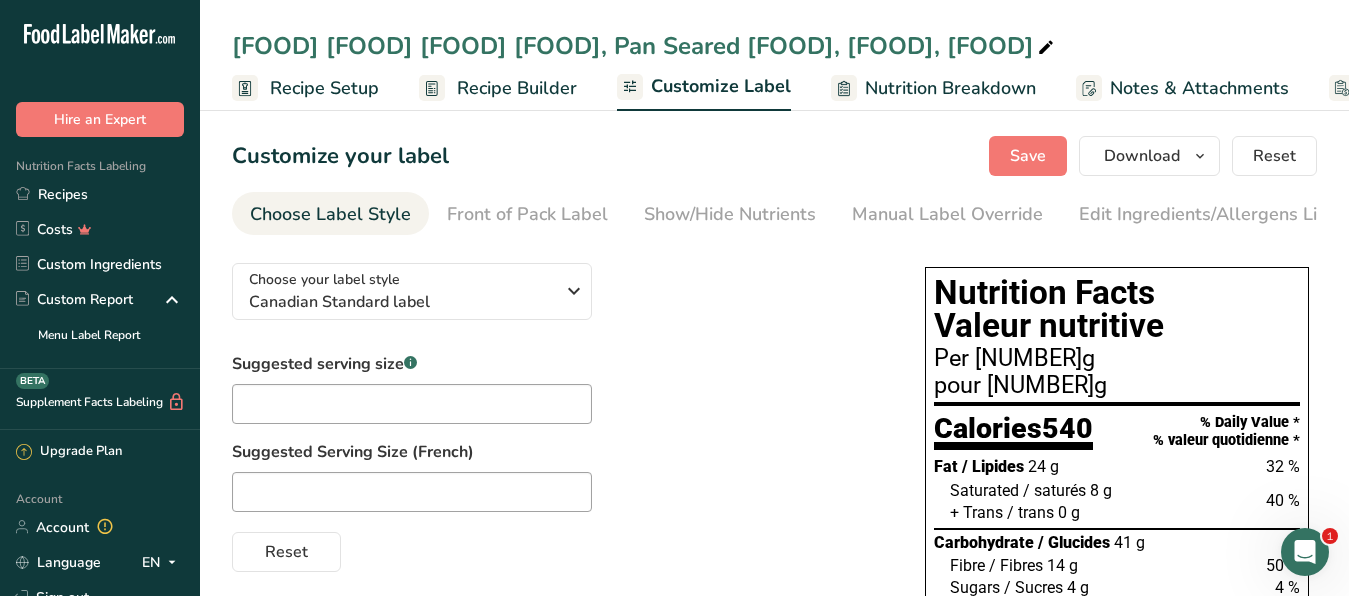 scroll, scrollTop: 0, scrollLeft: 191, axis: horizontal 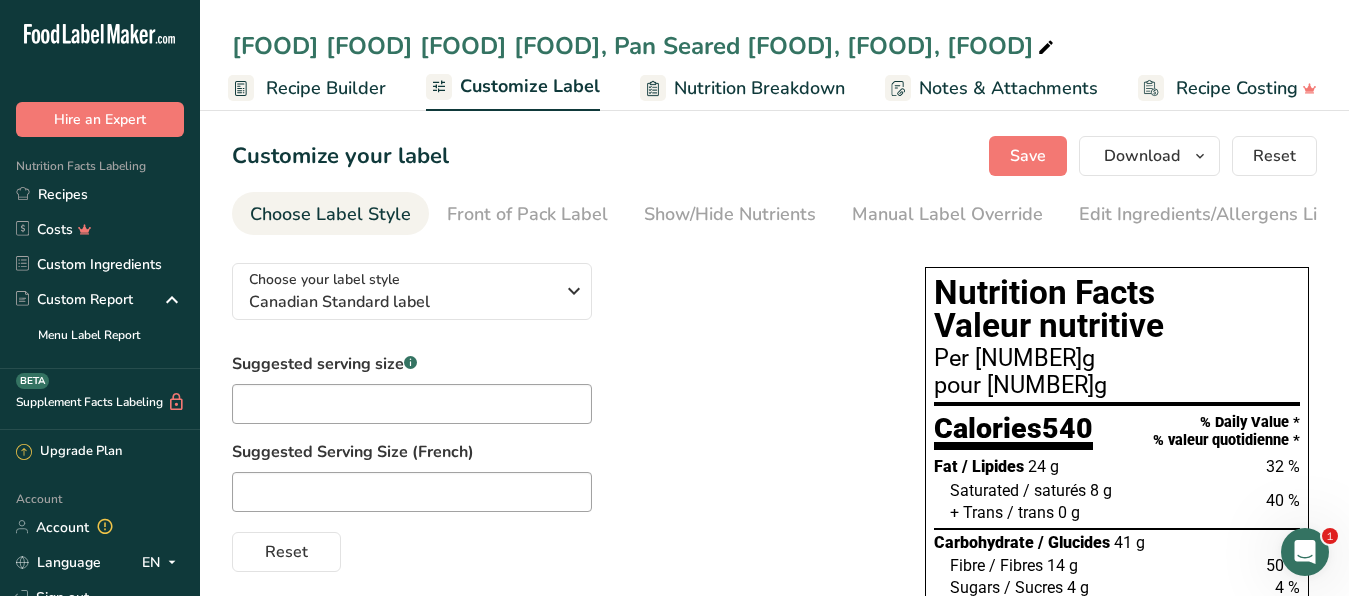 click on "Edit Ingredients/Allergens List" at bounding box center [1206, 214] 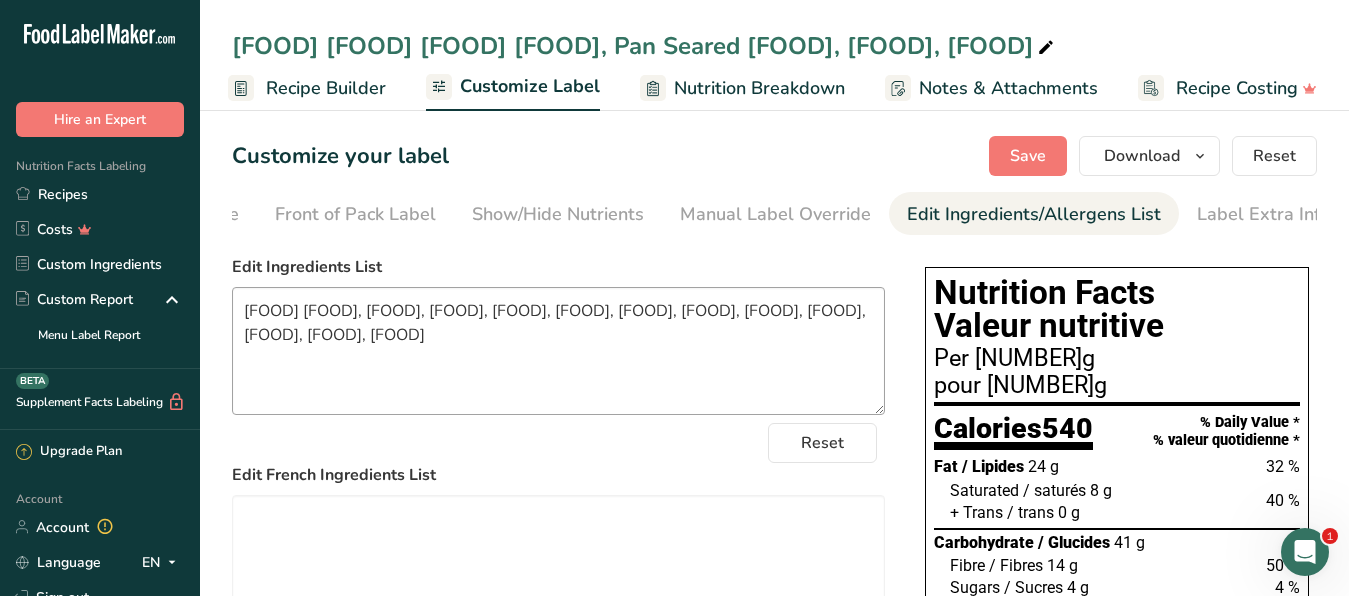 scroll, scrollTop: 0, scrollLeft: 183, axis: horizontal 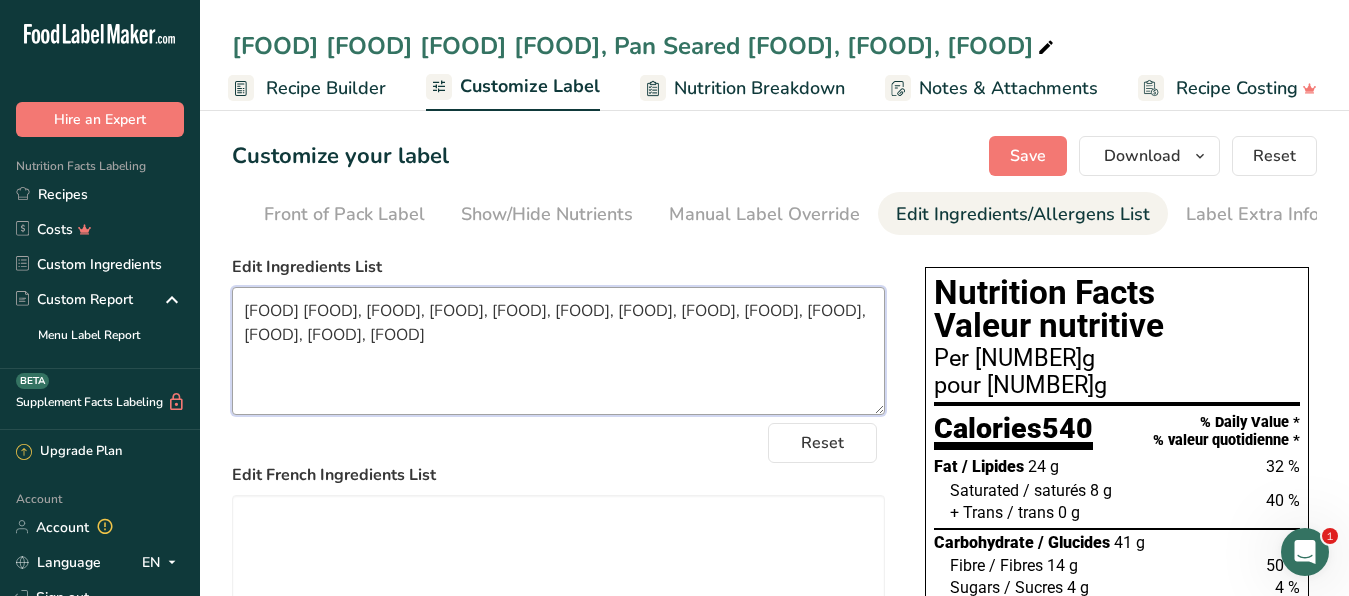 drag, startPoint x: 848, startPoint y: 352, endPoint x: 243, endPoint y: 330, distance: 605.39984 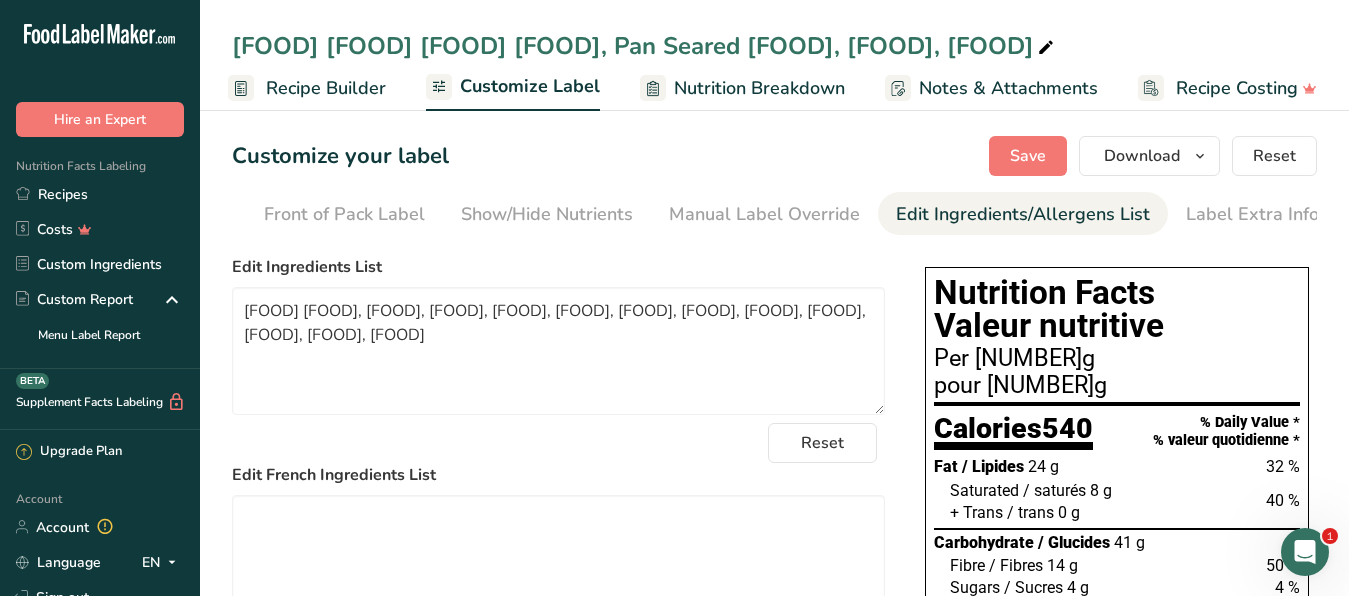 drag, startPoint x: 892, startPoint y: 41, endPoint x: 1012, endPoint y: 37, distance: 120.06665 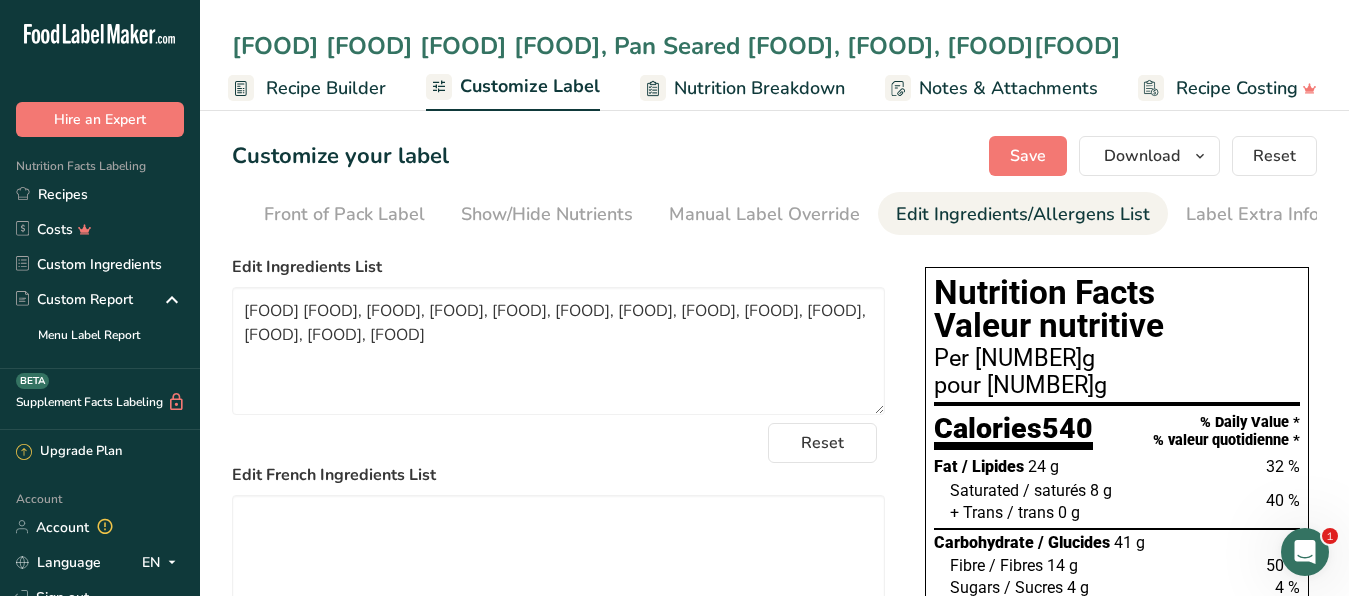 scroll, scrollTop: 0, scrollLeft: 307, axis: horizontal 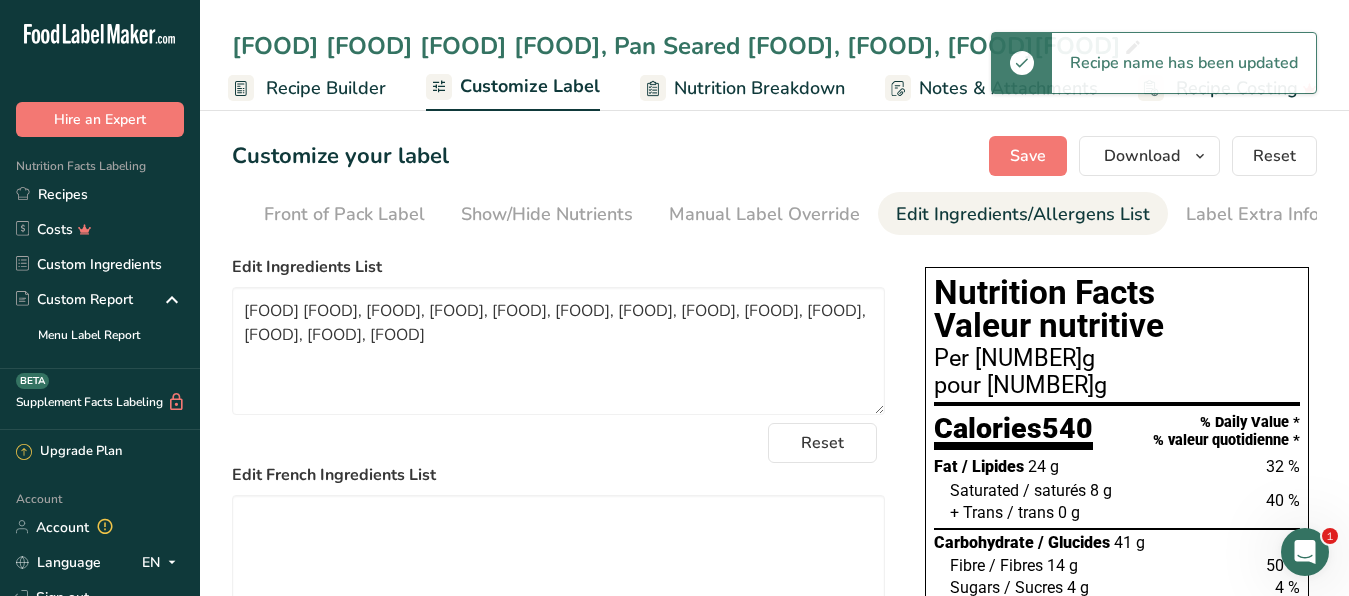 click on "[FOOD] [FOOD] [FOOD] [FOOD], Pan Seared [FOOD], [FOOD], [FOOD][FOOD]" at bounding box center [688, 46] 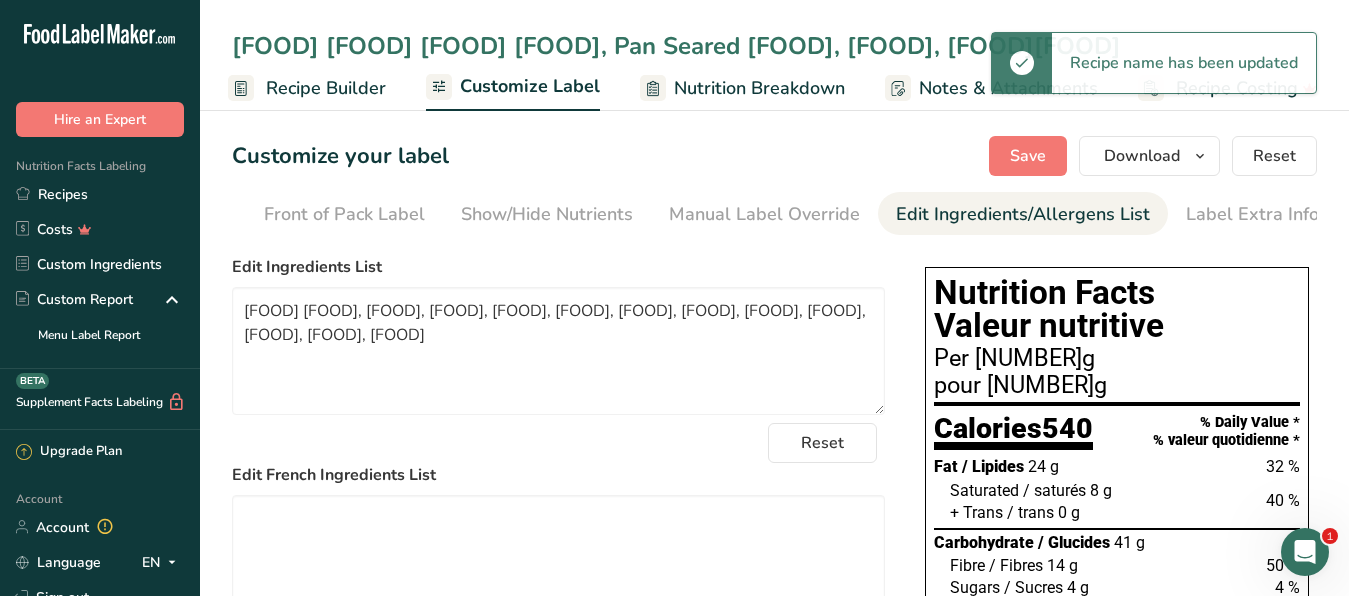 scroll, scrollTop: 0, scrollLeft: 307, axis: horizontal 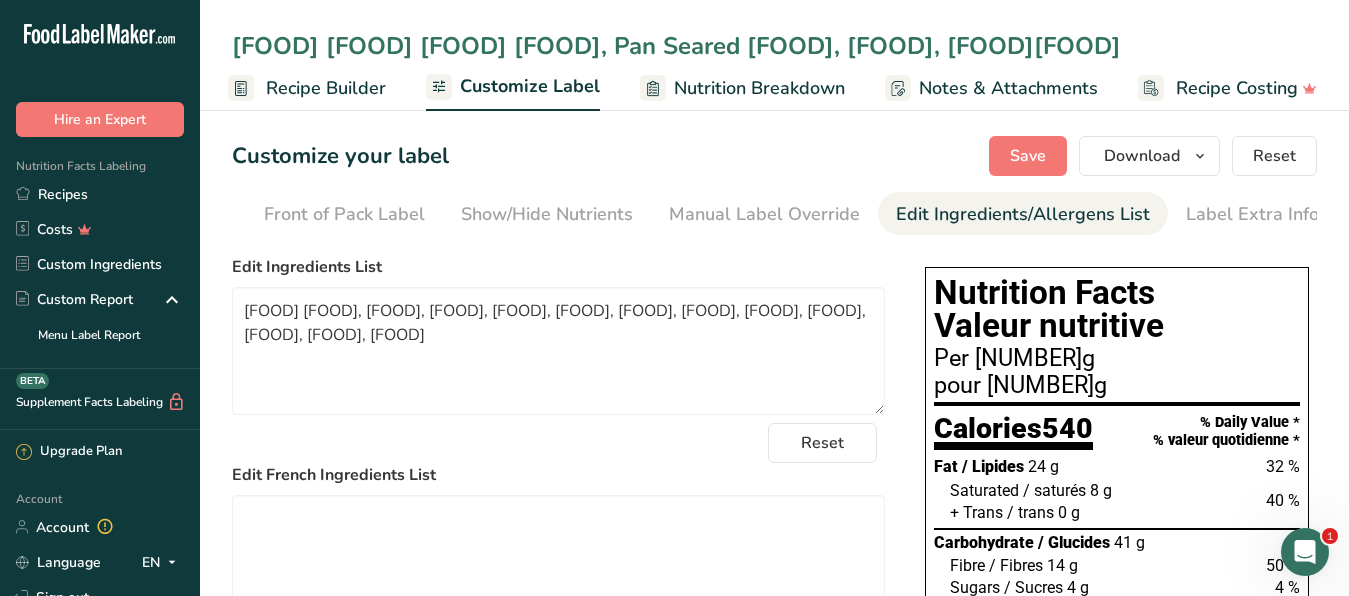 drag, startPoint x: 1198, startPoint y: 43, endPoint x: 1316, endPoint y: 39, distance: 118.06778 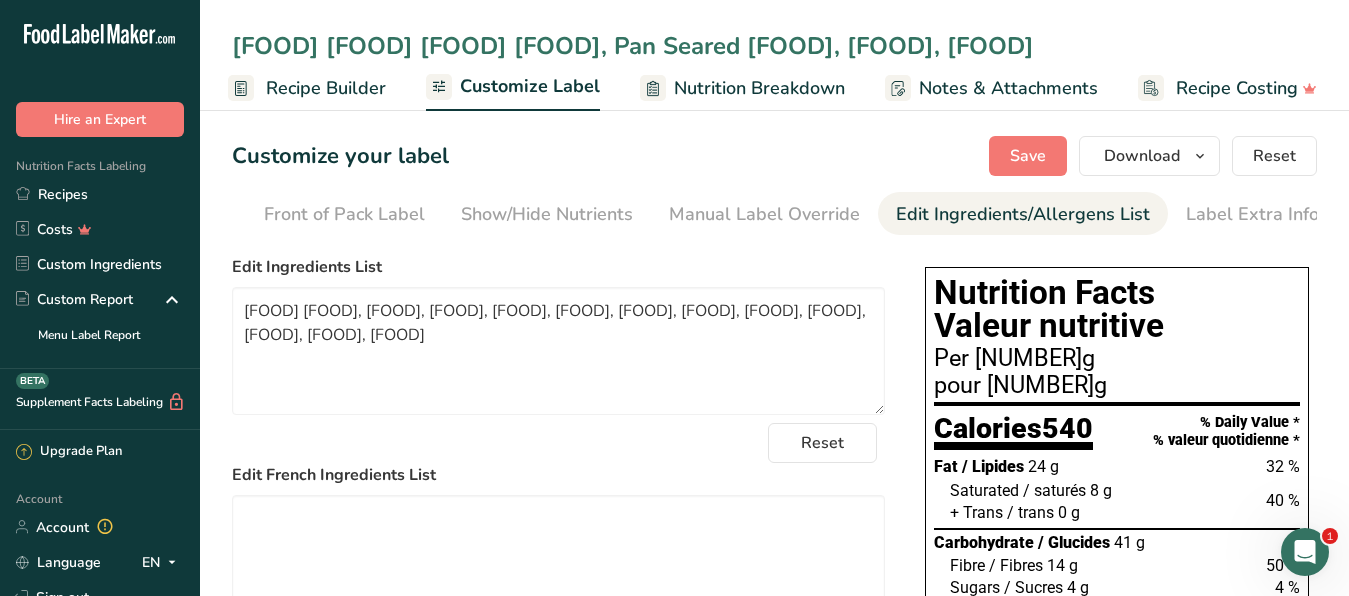 scroll, scrollTop: 0, scrollLeft: 186, axis: horizontal 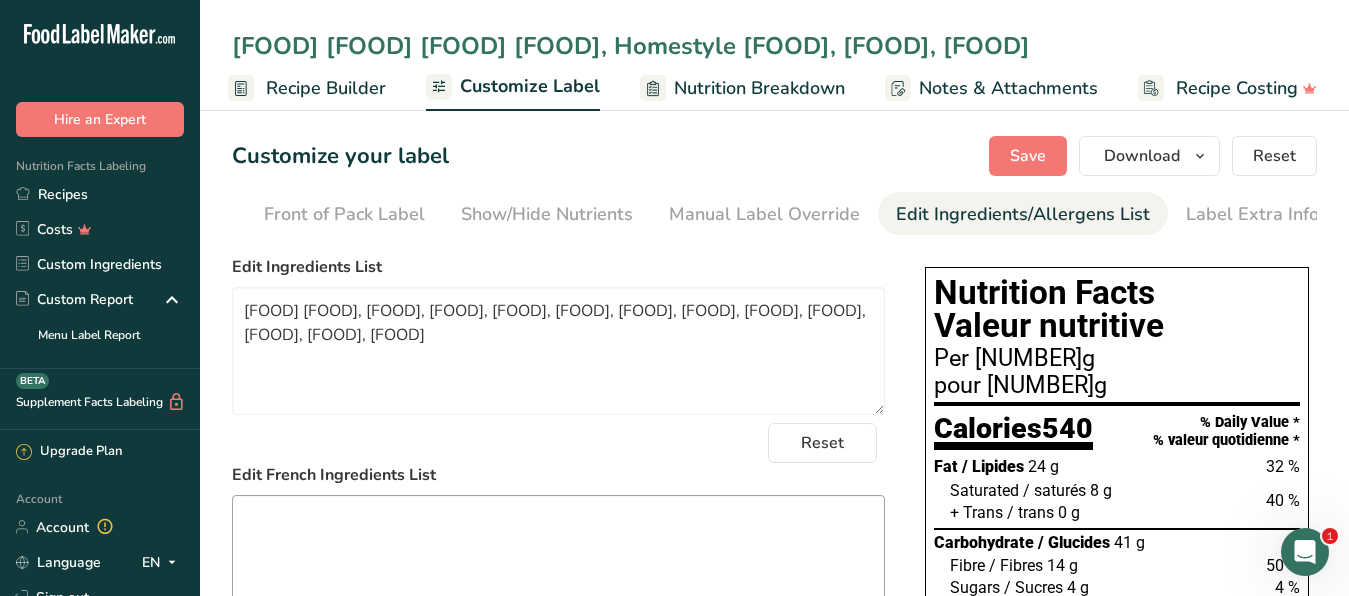 type on "[FOOD] [FOOD] [FOOD] [FOOD], Homestyle [FOOD], [FOOD], [FOOD]" 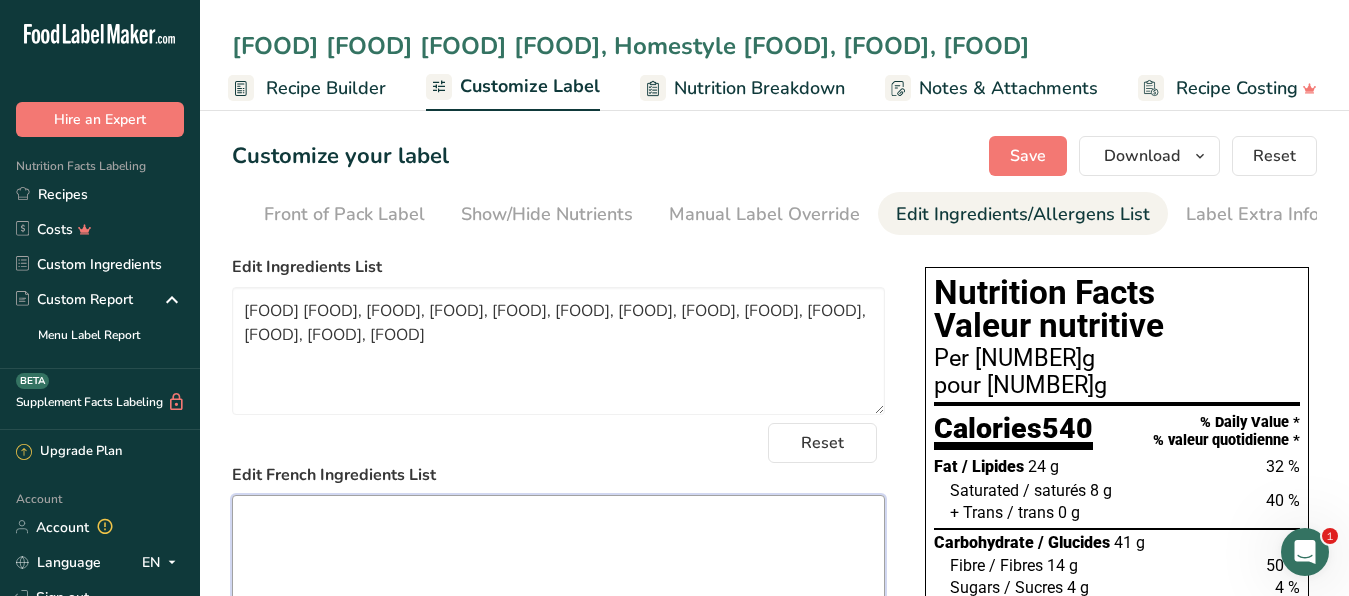 click at bounding box center [558, 559] 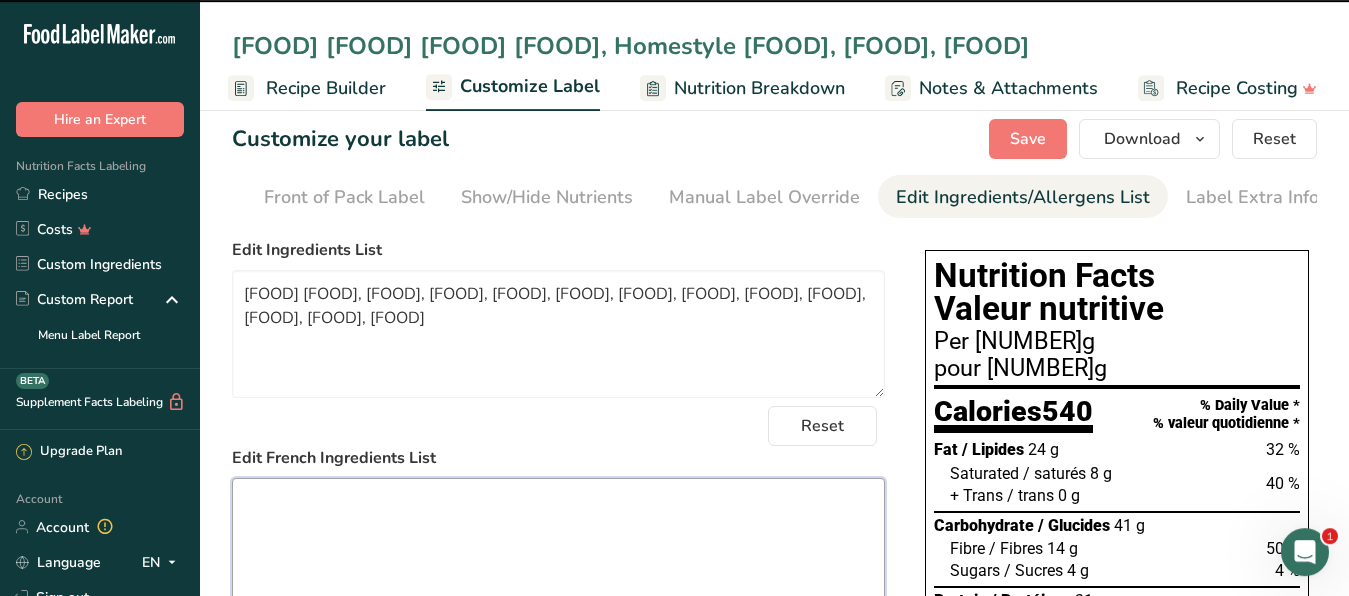 scroll, scrollTop: 408, scrollLeft: 0, axis: vertical 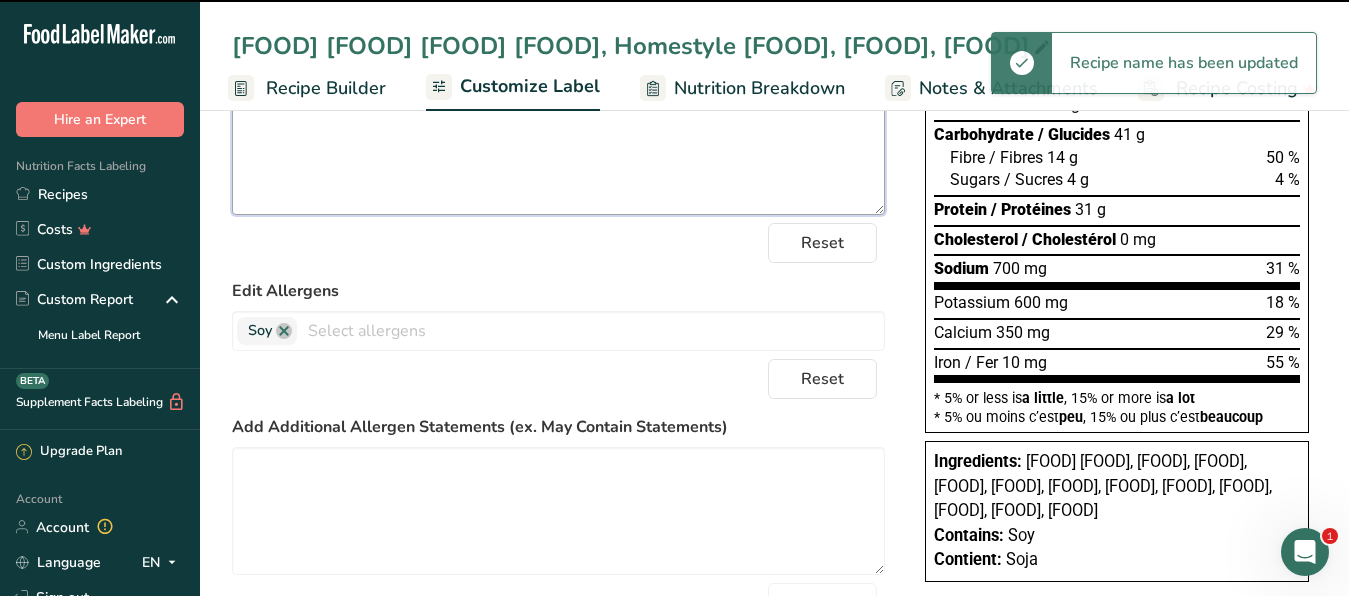 type 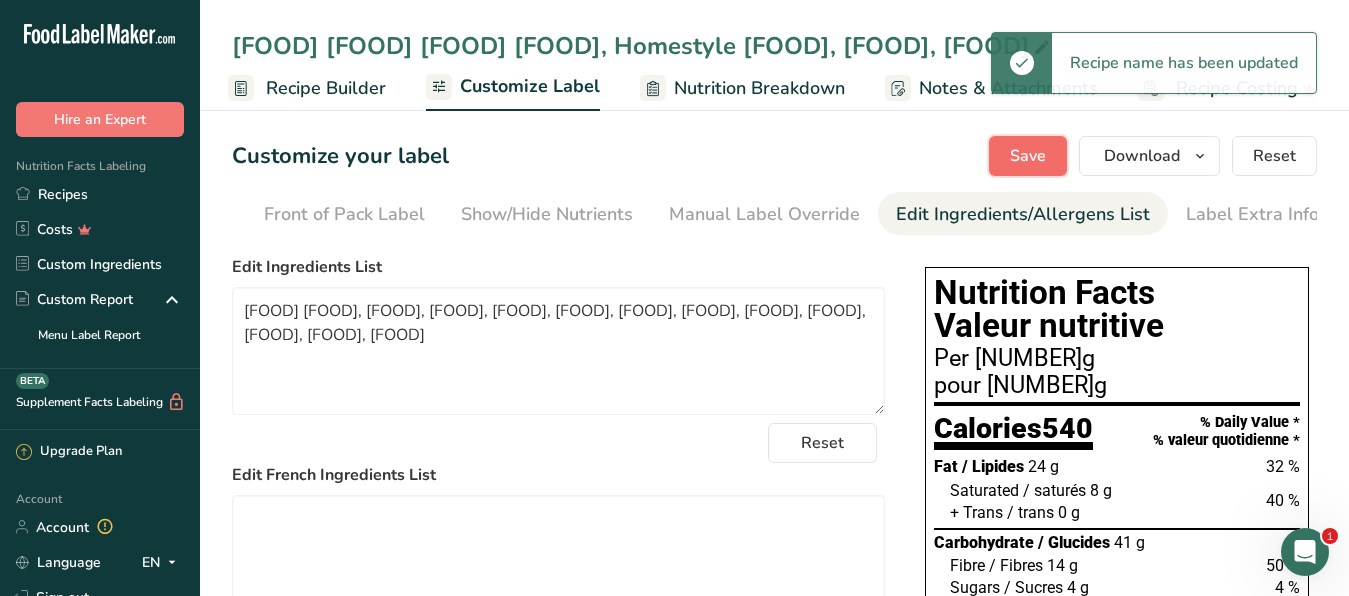 click on "Save" at bounding box center (1028, 156) 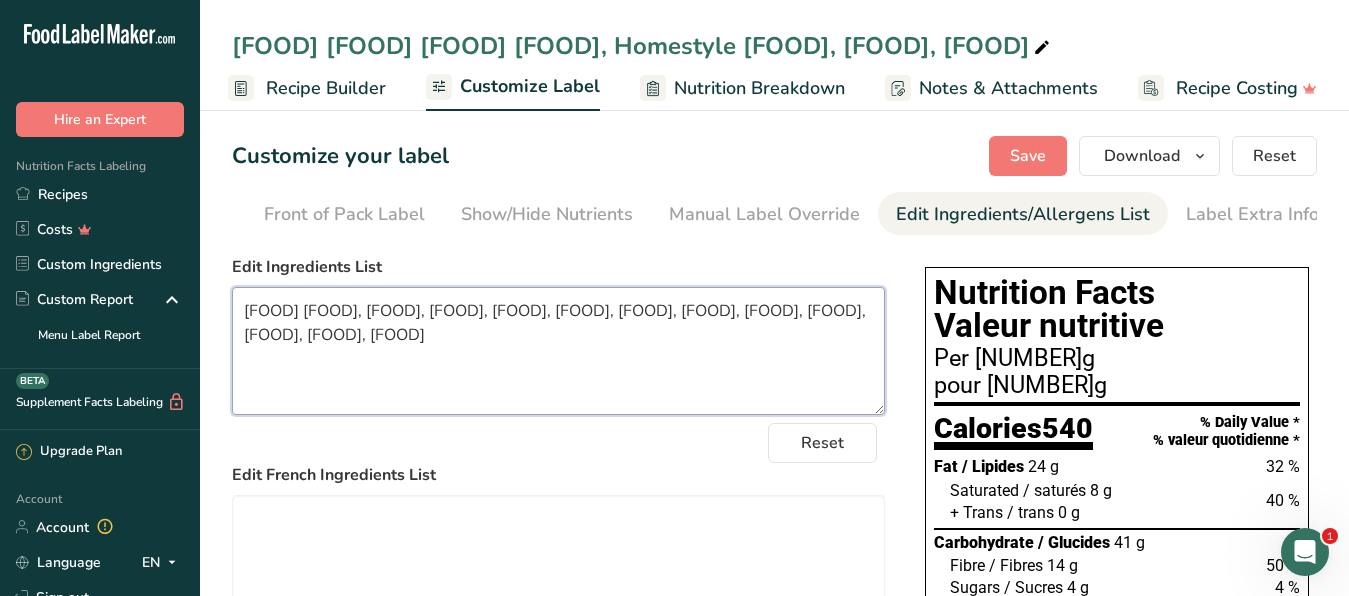 click on "[FOOD] [FOOD], [FOOD], [FOOD], [FOOD], [FOOD], [FOOD], [FOOD], [FOOD], [FOOD], [FOOD], [FOOD], [FOOD]" at bounding box center (558, 351) 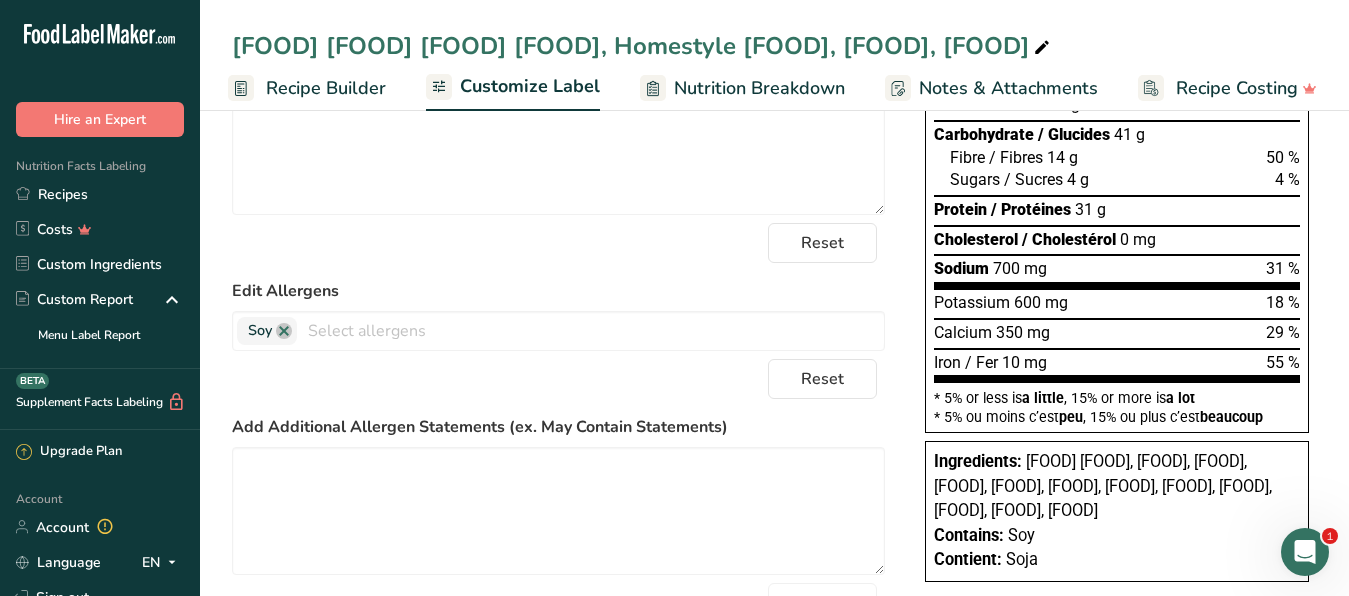 scroll, scrollTop: 0, scrollLeft: 0, axis: both 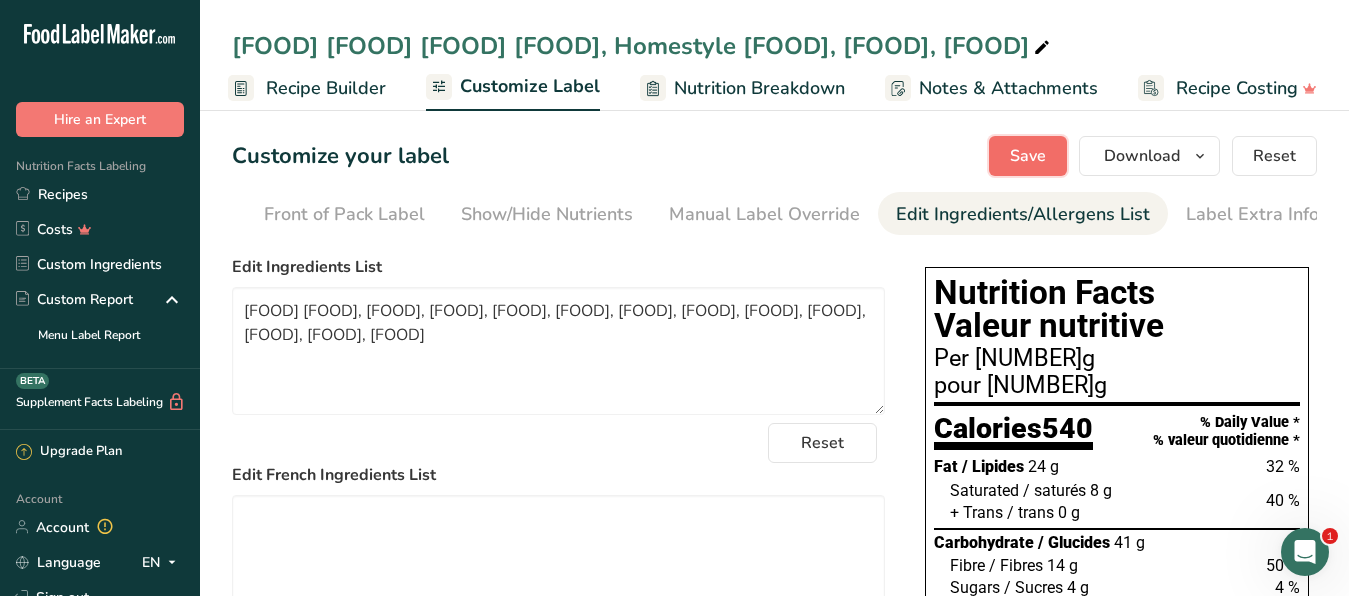 click on "Save" at bounding box center [1028, 156] 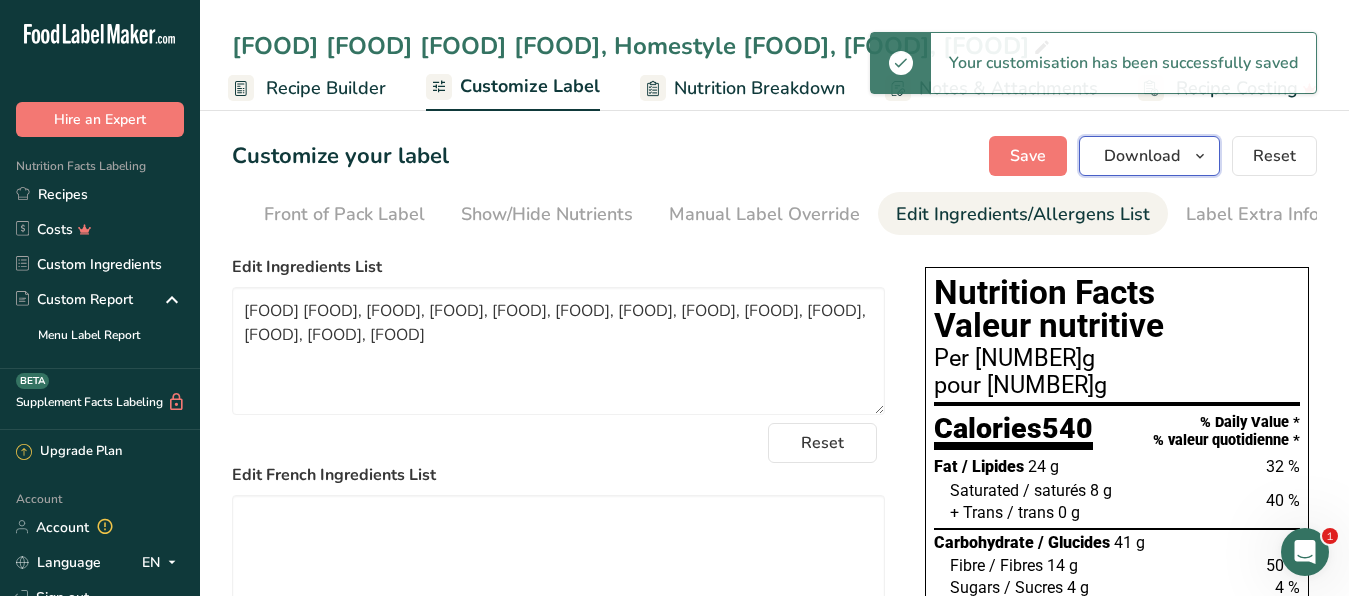 click on "Download" at bounding box center [1142, 156] 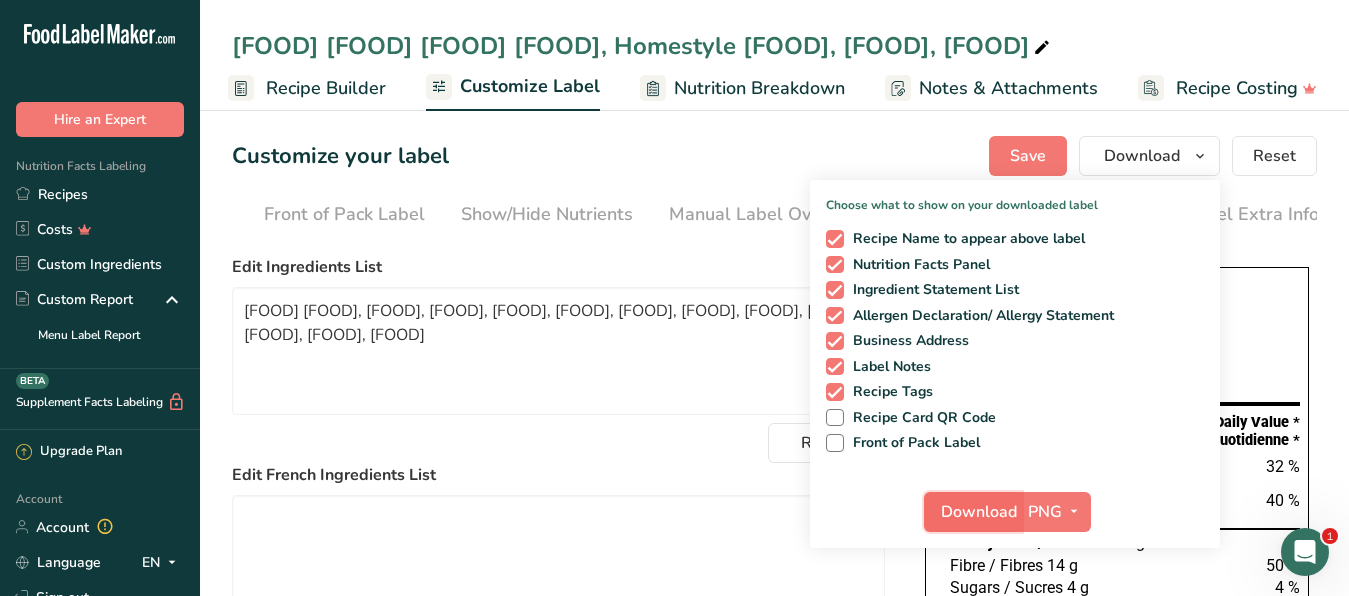 click on "Download" at bounding box center (979, 512) 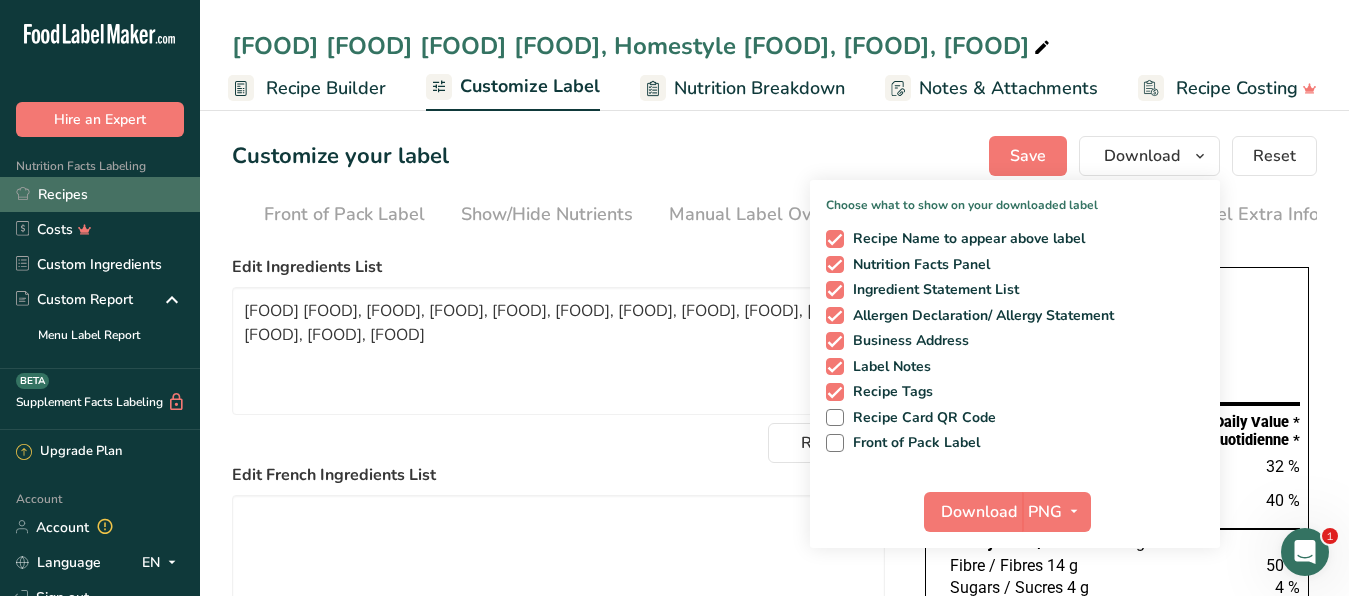 click on "Recipes" at bounding box center [100, 194] 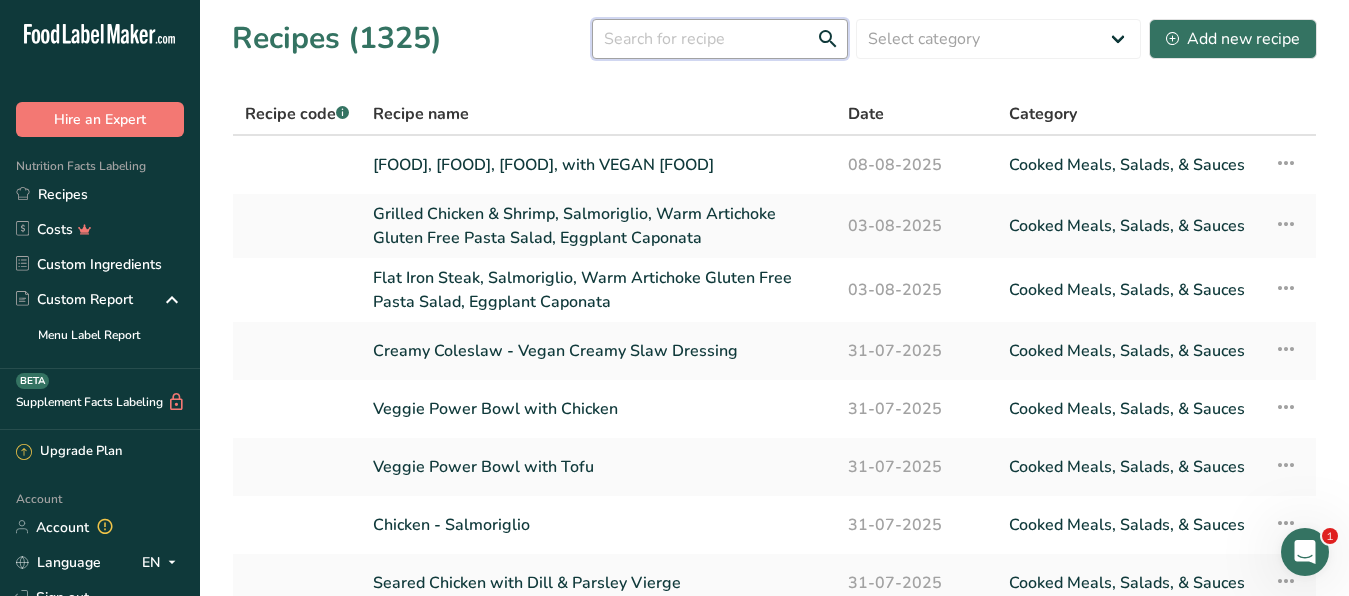 click at bounding box center (720, 39) 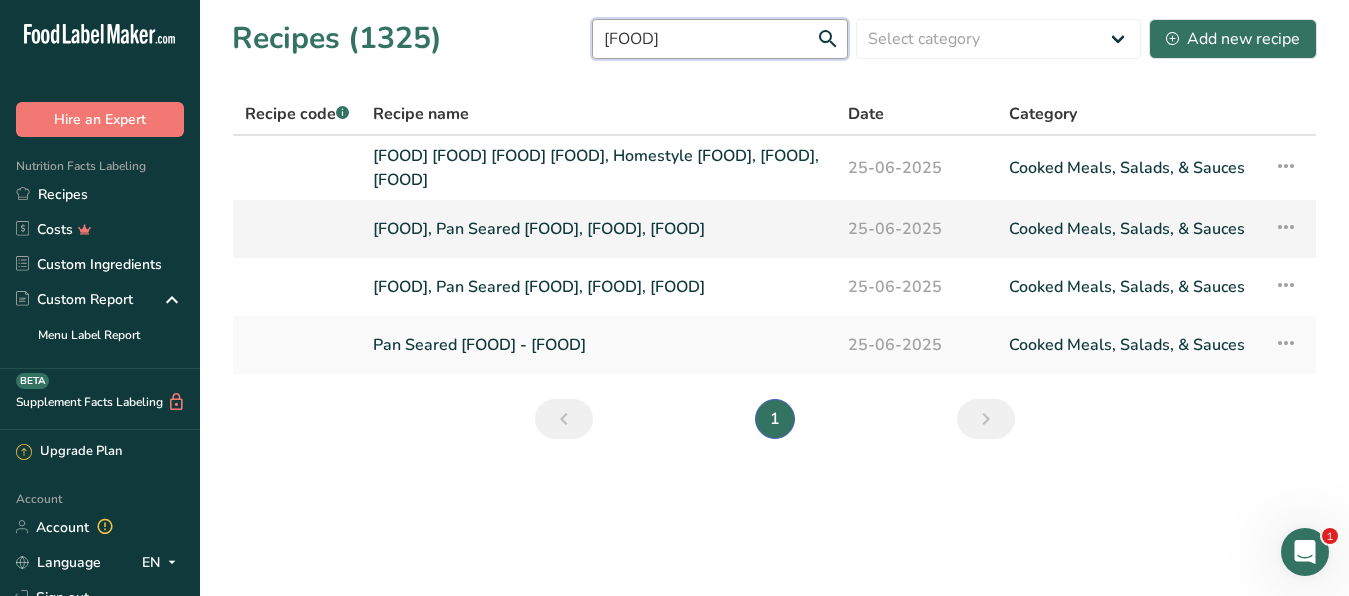 type on "[FOOD]" 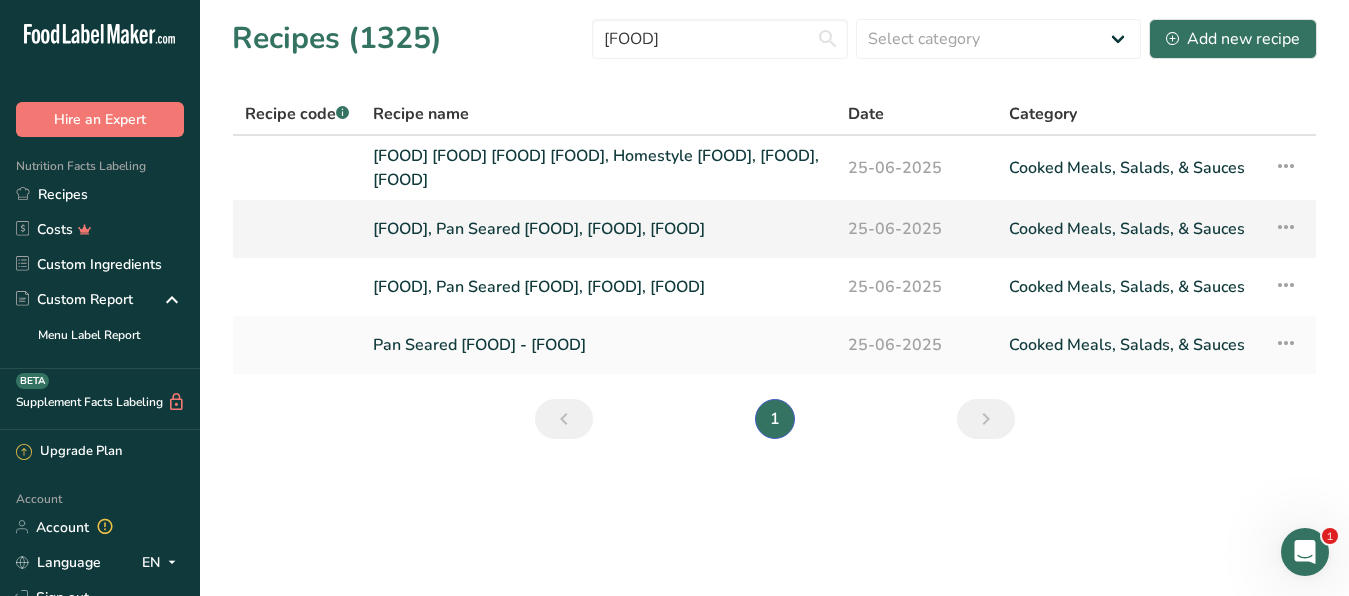 click on "[FOOD], Pan Seared [FOOD], [FOOD], [FOOD]" at bounding box center (598, 229) 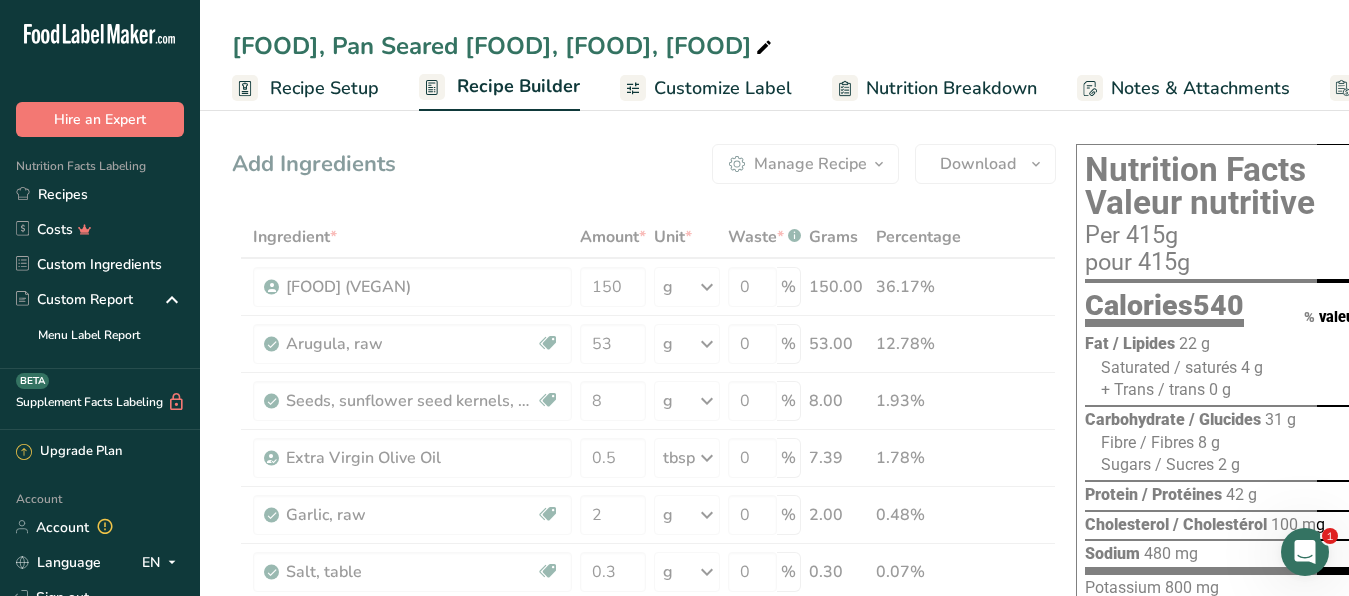 click at bounding box center (774, 960) 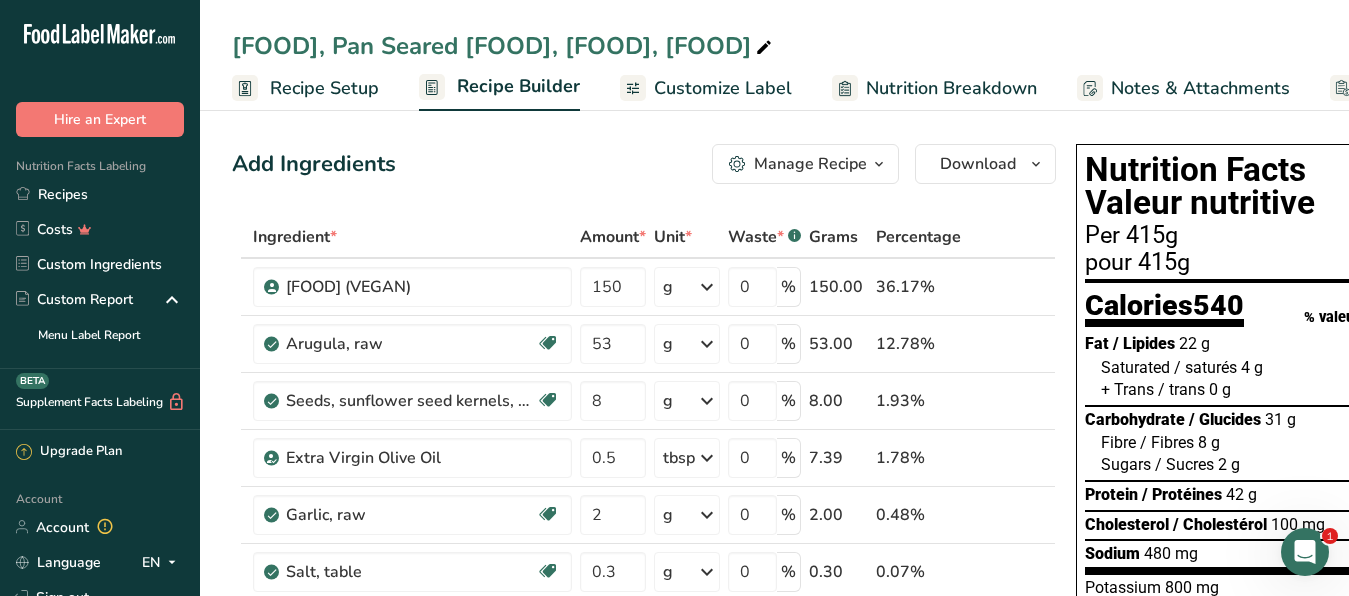 click on "Customize Label" at bounding box center [723, 88] 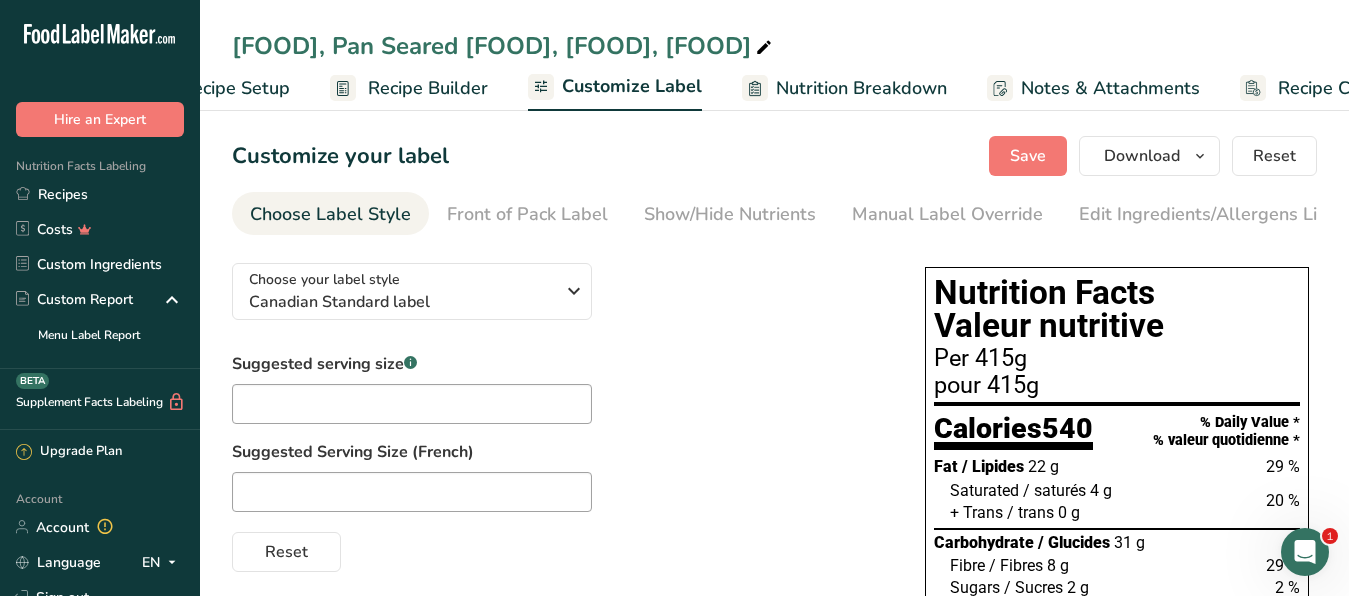 scroll, scrollTop: 0, scrollLeft: 191, axis: horizontal 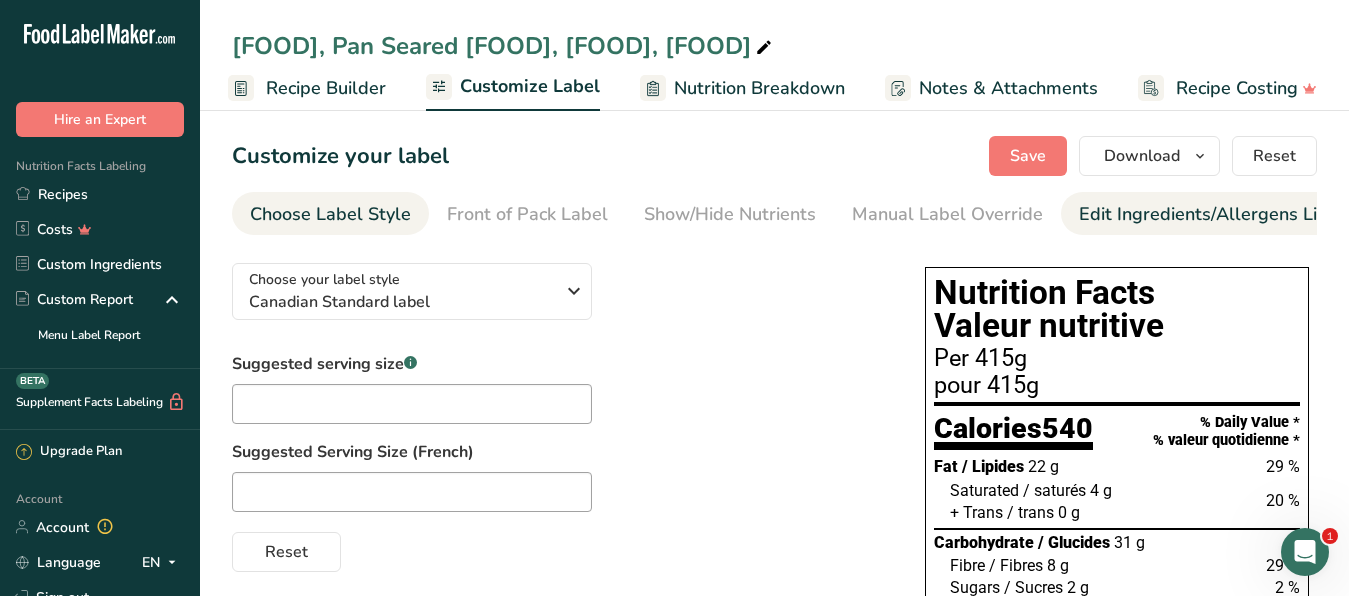 click on "Edit Ingredients/Allergens List" at bounding box center [1206, 214] 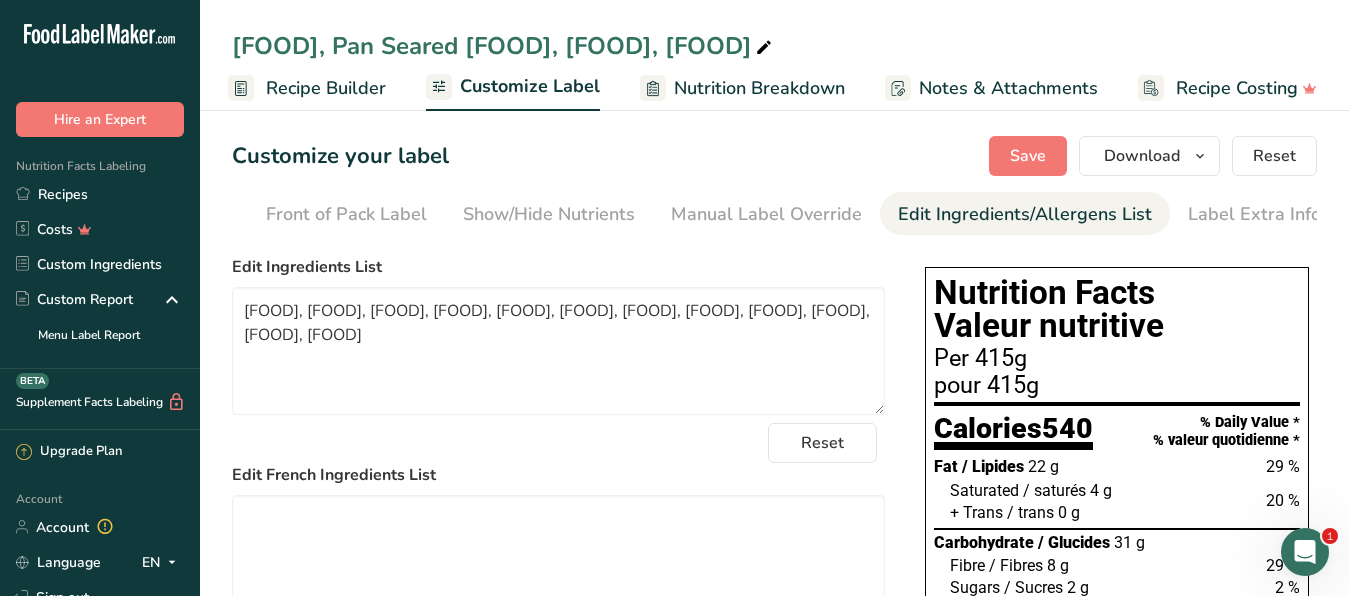 scroll, scrollTop: 0, scrollLeft: 183, axis: horizontal 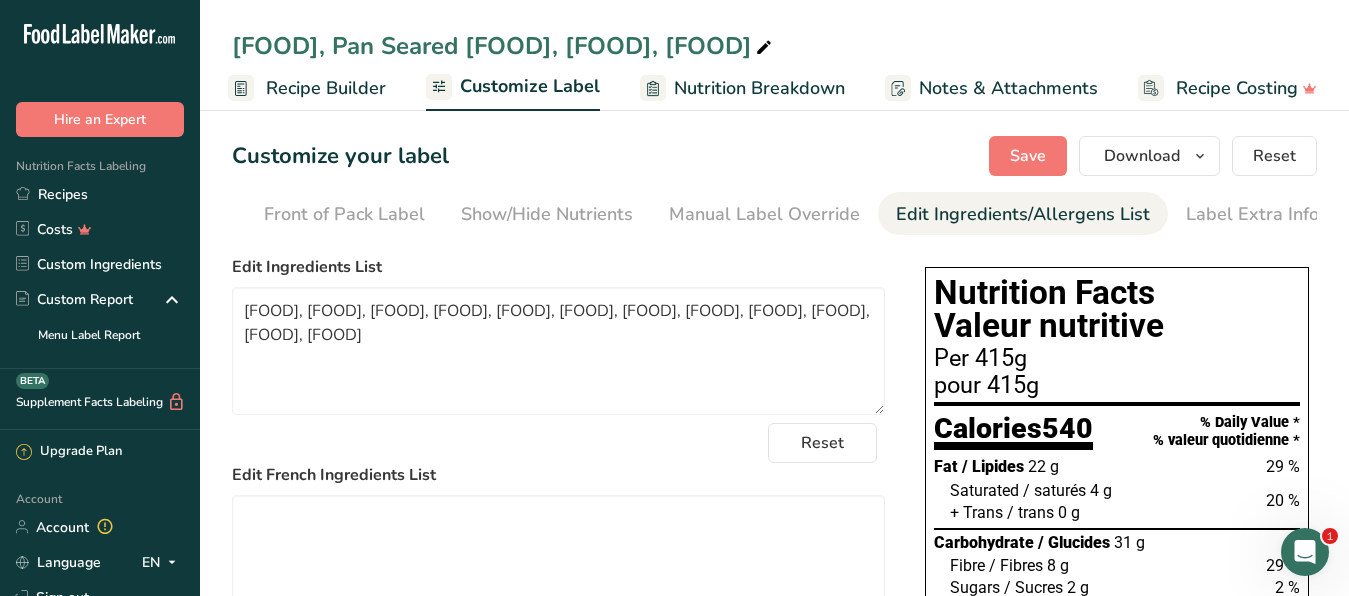 click on "[FOOD], Pan Seared [FOOD], [FOOD], [FOOD]" at bounding box center [504, 46] 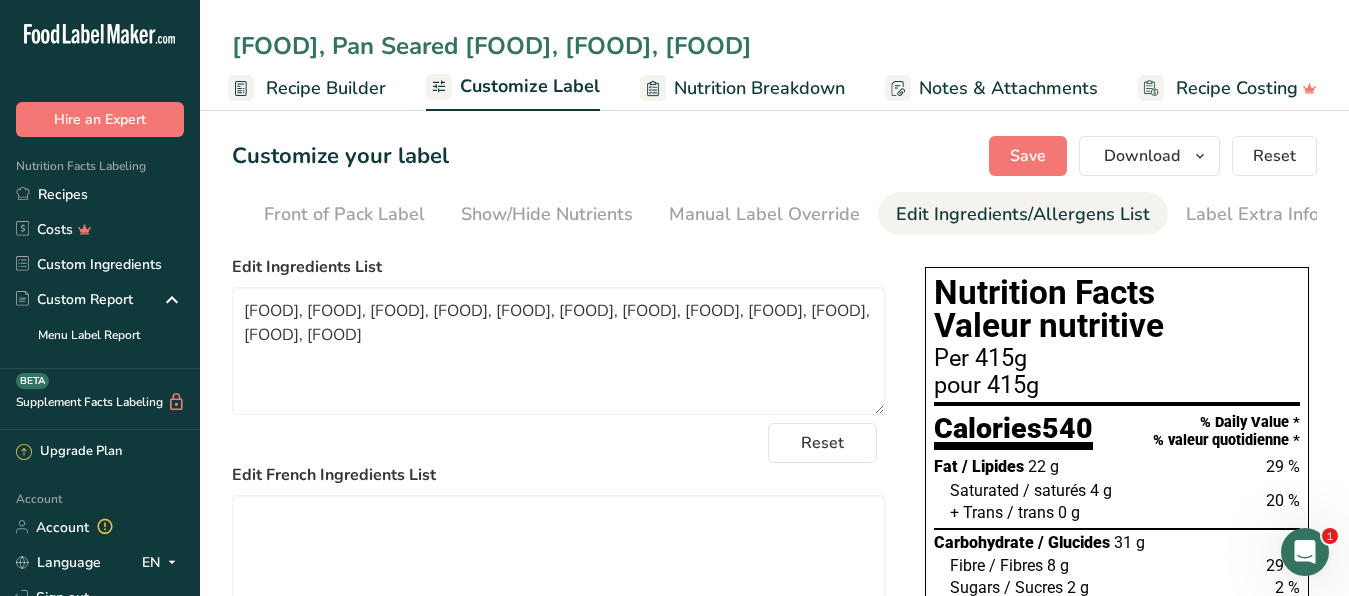 drag, startPoint x: 386, startPoint y: 40, endPoint x: 336, endPoint y: 51, distance: 51.1957 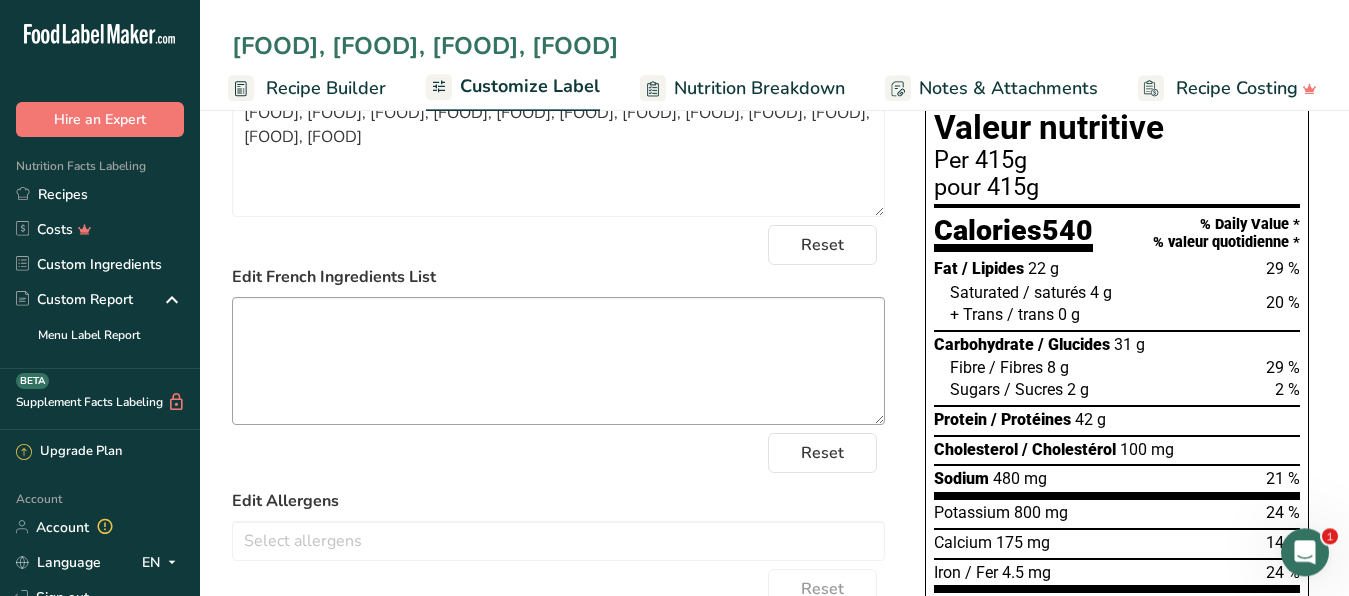 scroll, scrollTop: 204, scrollLeft: 0, axis: vertical 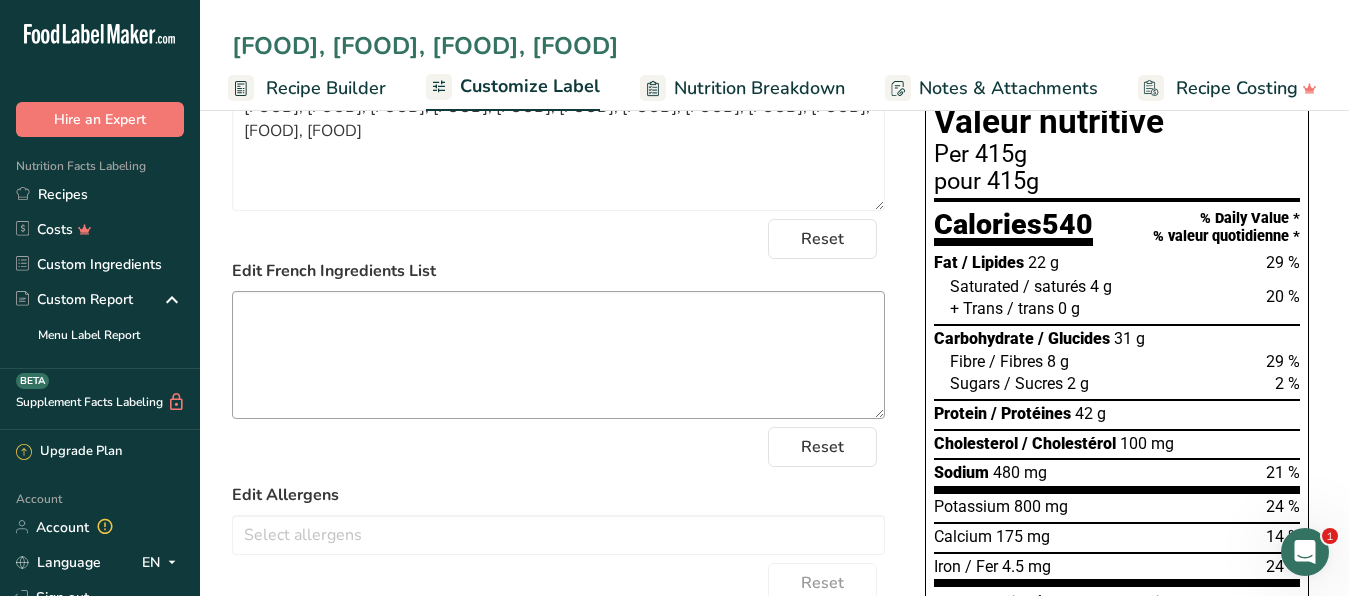 type on "[FOOD], [FOOD], [FOOD], [FOOD]" 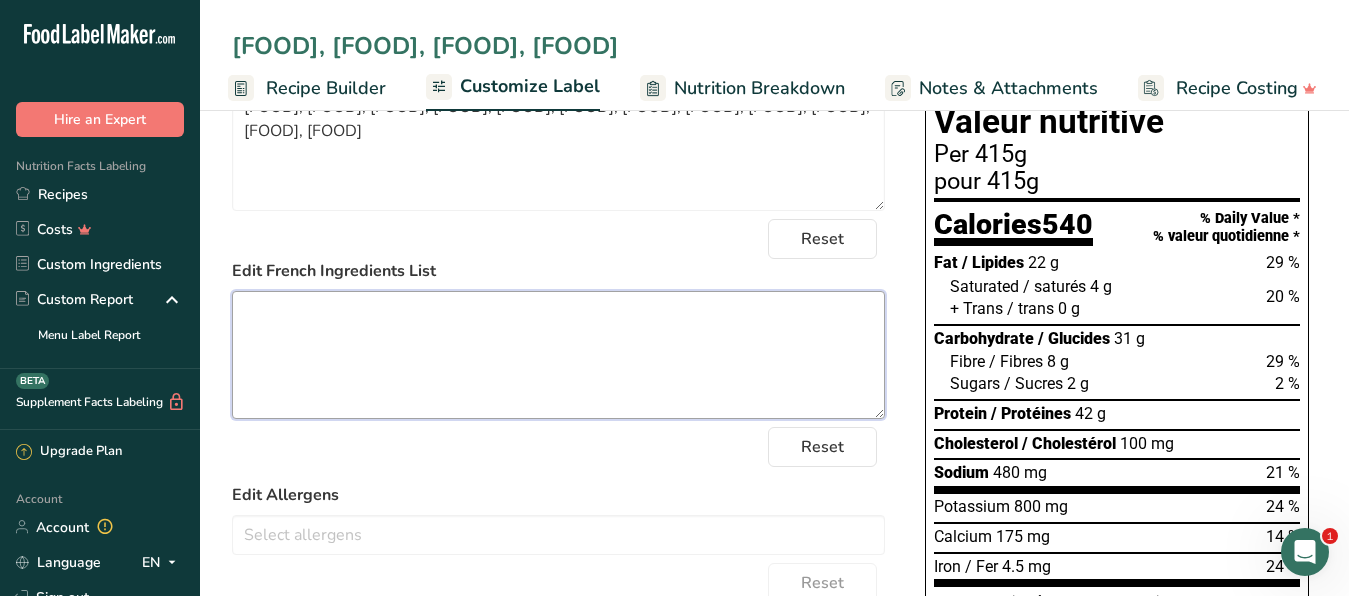 click at bounding box center [558, 355] 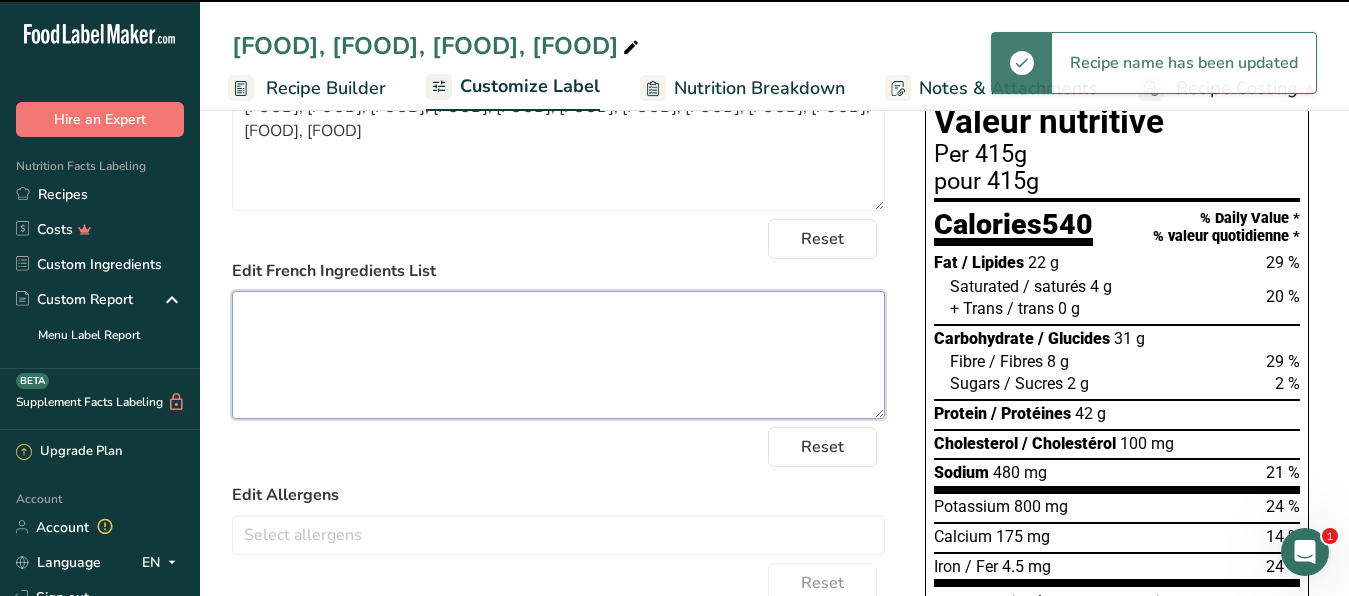 type 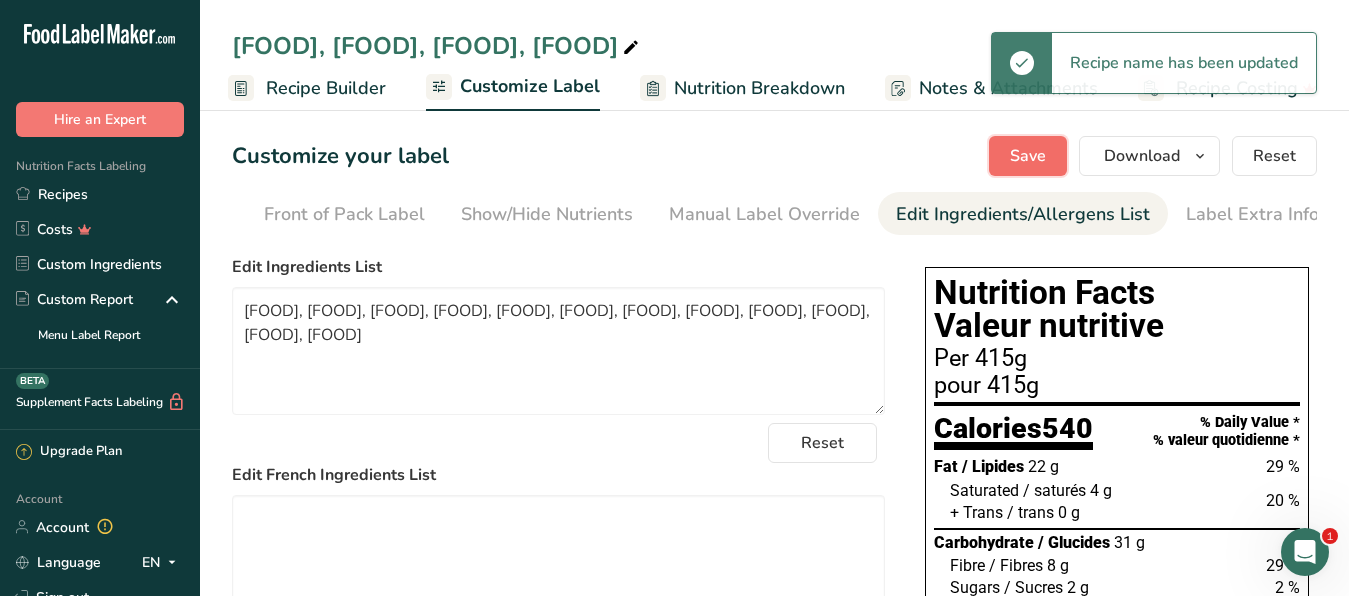 click on "Save" at bounding box center (1028, 156) 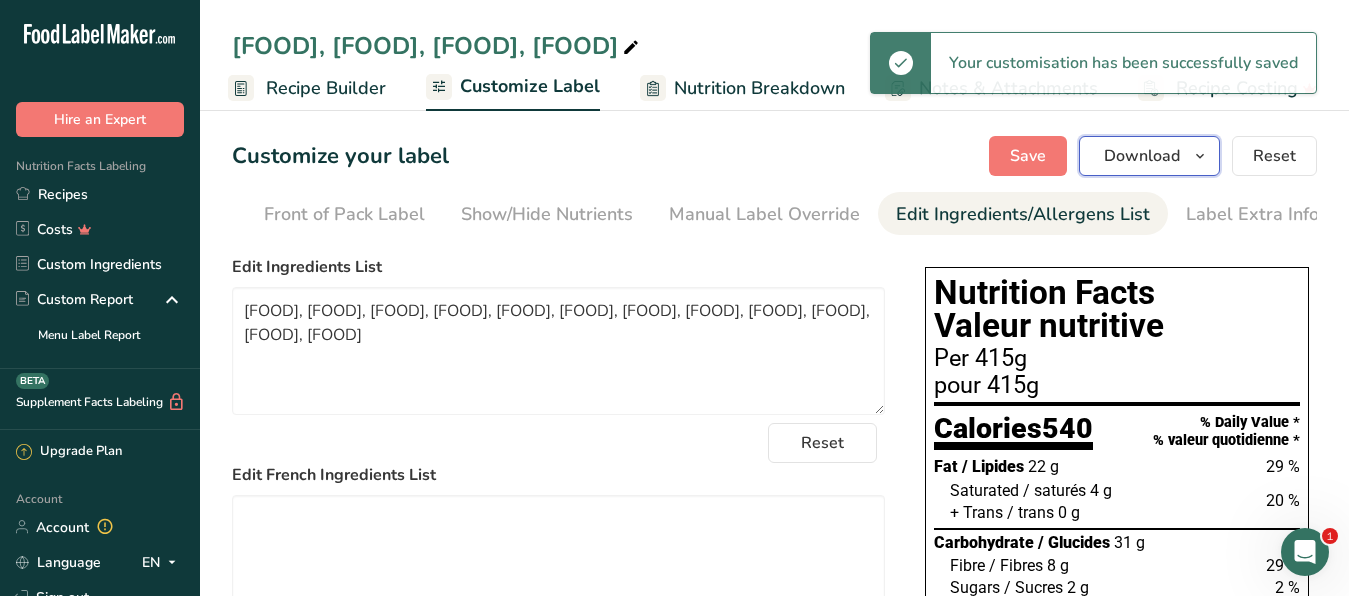 click on "Download" at bounding box center [1142, 156] 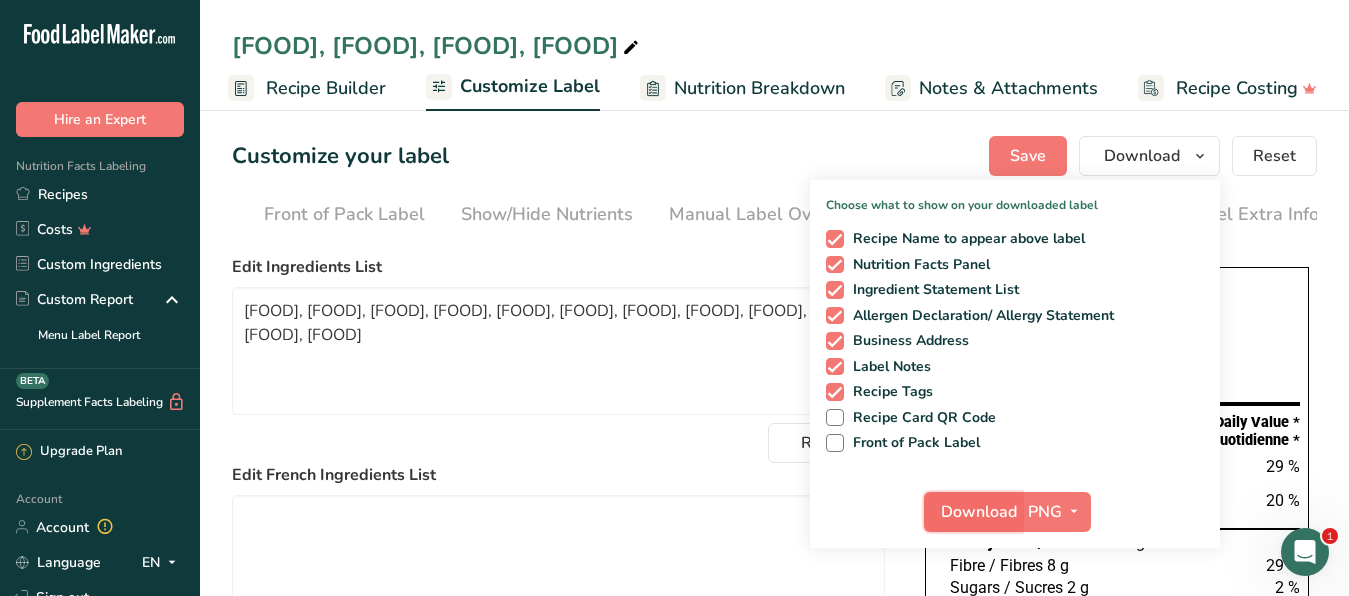 click on "Download" at bounding box center [979, 512] 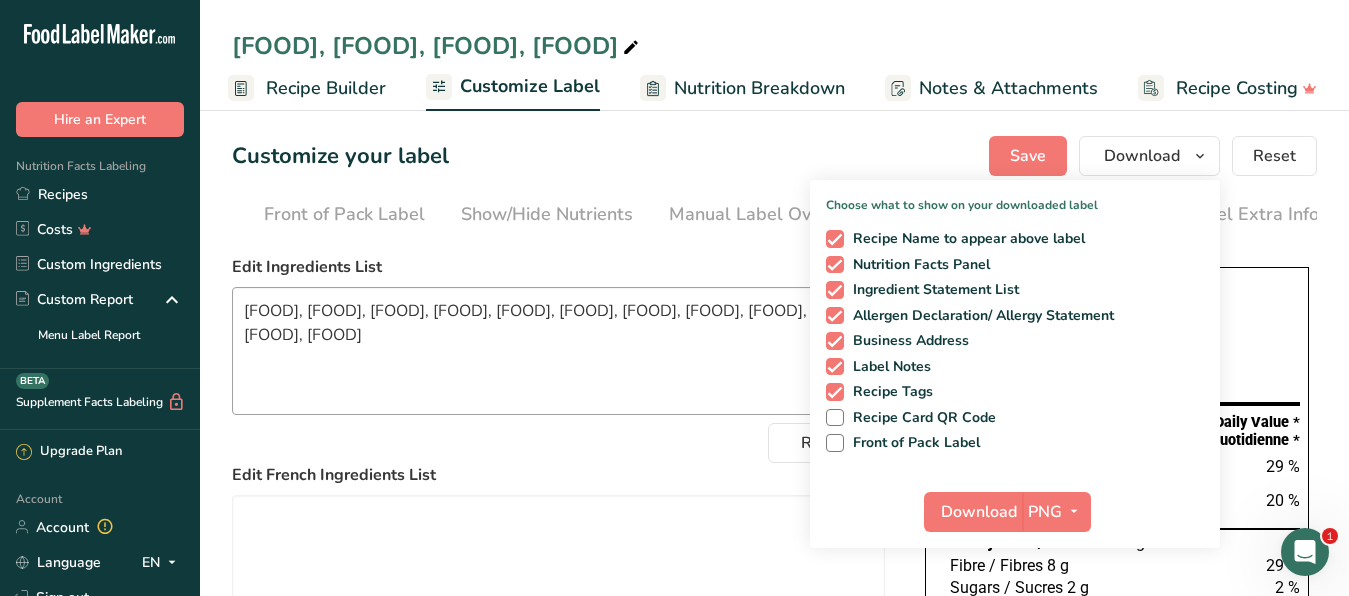 click on "[FOOD], [FOOD], [FOOD], [FOOD], [FOOD], [FOOD], [FOOD], [FOOD], [FOOD], [FOOD], [FOOD], [FOOD]" at bounding box center (558, 351) 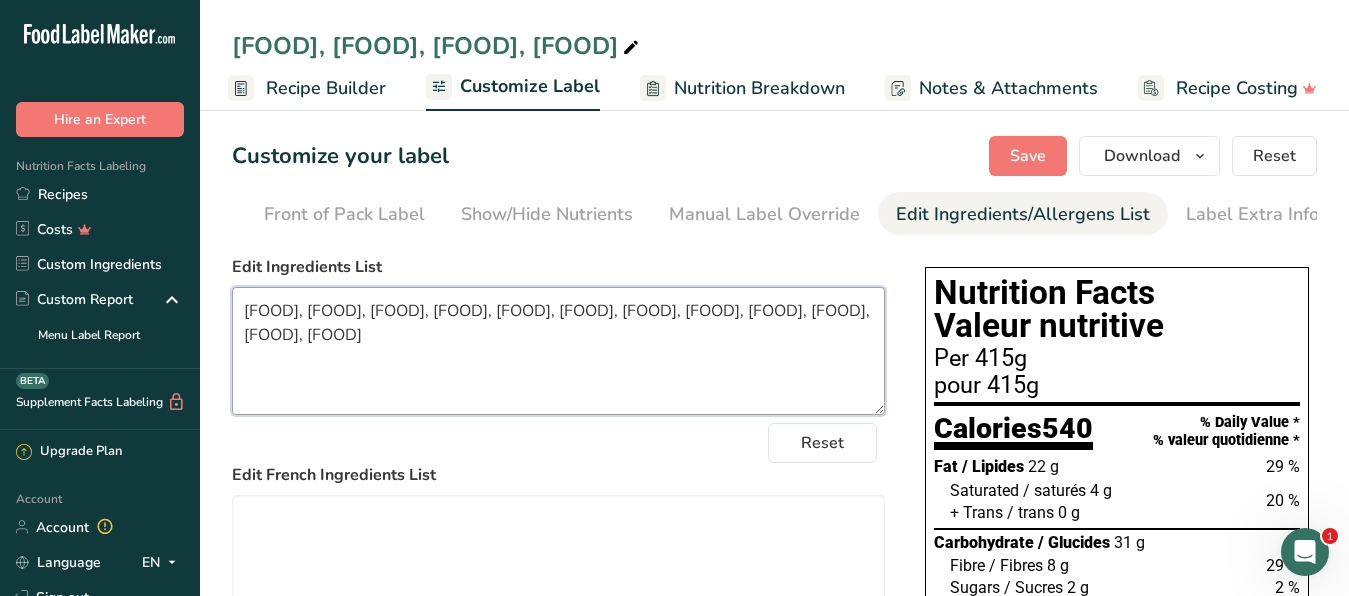 click on "[FOOD], [FOOD], [FOOD], [FOOD], [FOOD], [FOOD], [FOOD], [FOOD], [FOOD], [FOOD], [FOOD], [FOOD]" at bounding box center [558, 351] 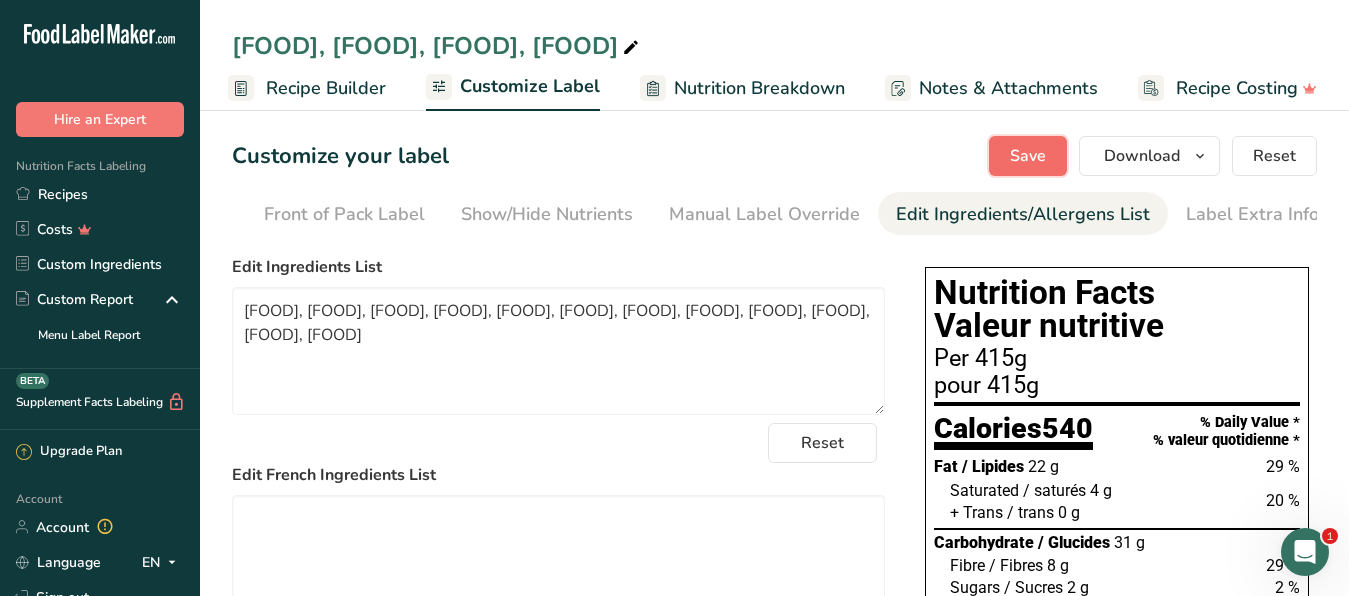 click on "Save" at bounding box center (1028, 156) 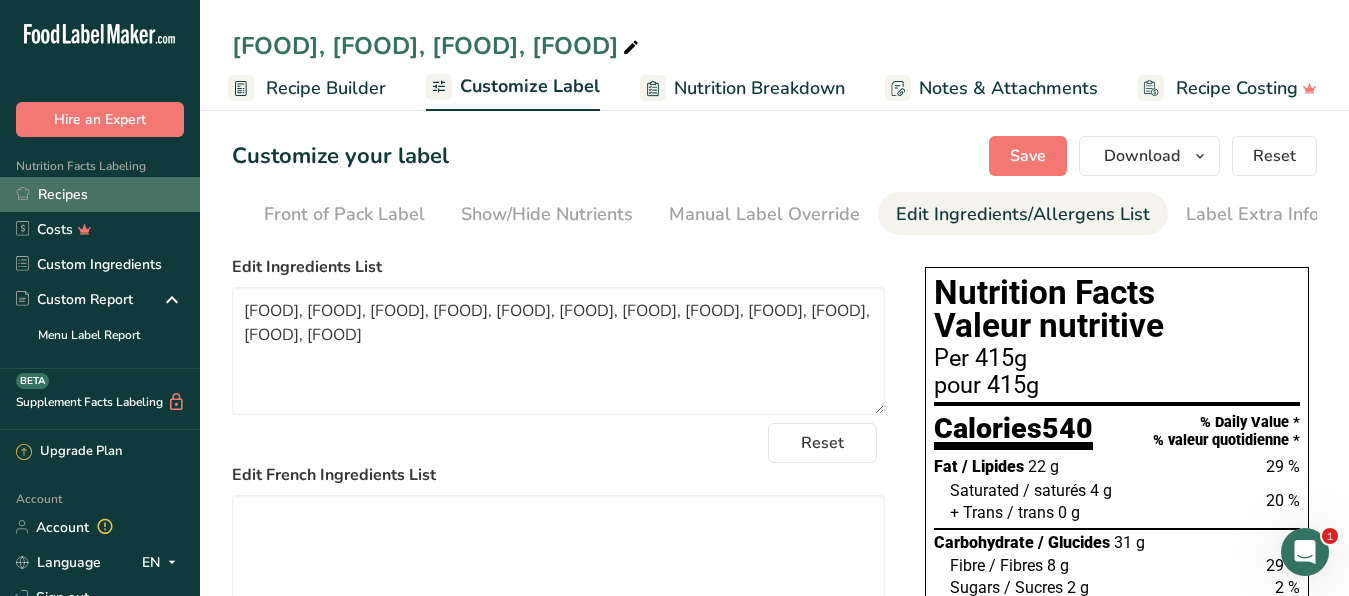 click on "Recipes" at bounding box center [100, 194] 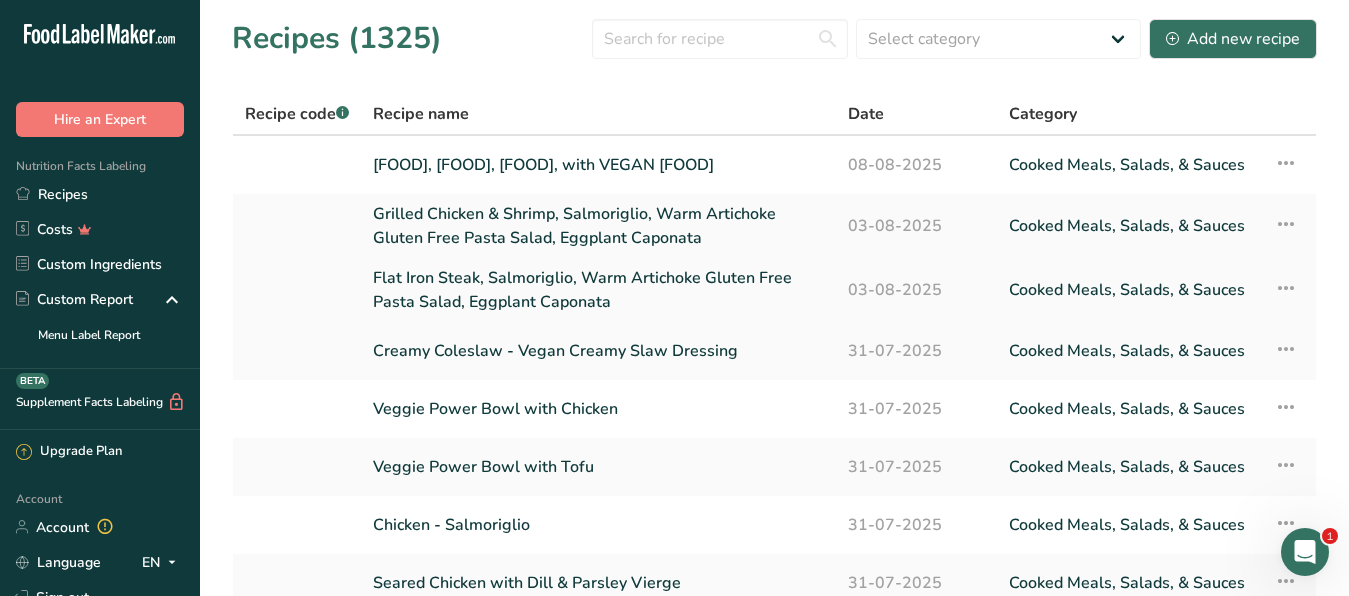 click on "Flat Iron Steak, Salmoriglio, Warm Artichoke Gluten Free Pasta Salad, Eggplant Caponata" at bounding box center [598, 290] 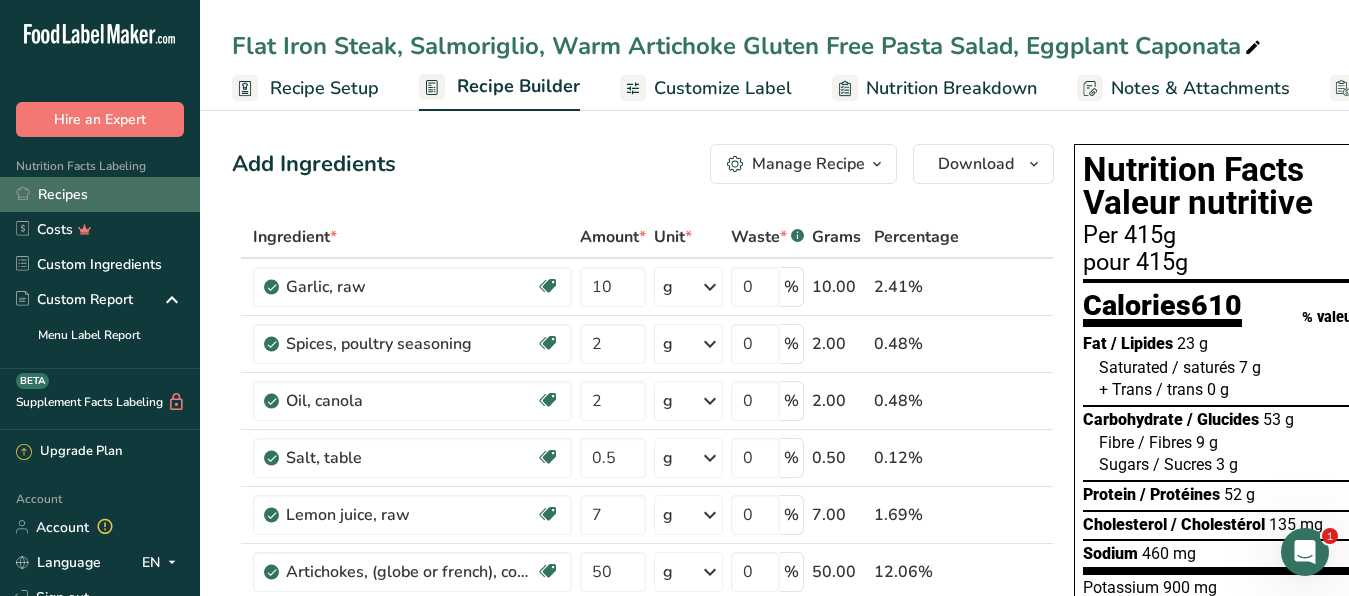 click on "Recipes" at bounding box center [100, 194] 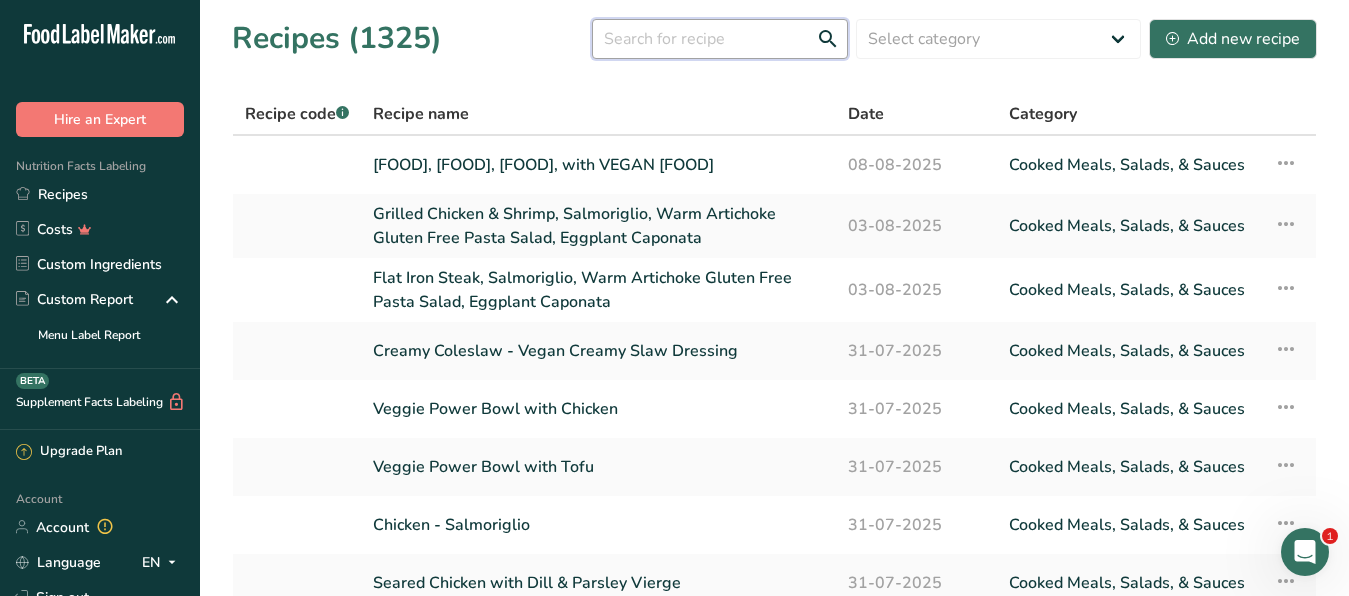 click at bounding box center [720, 39] 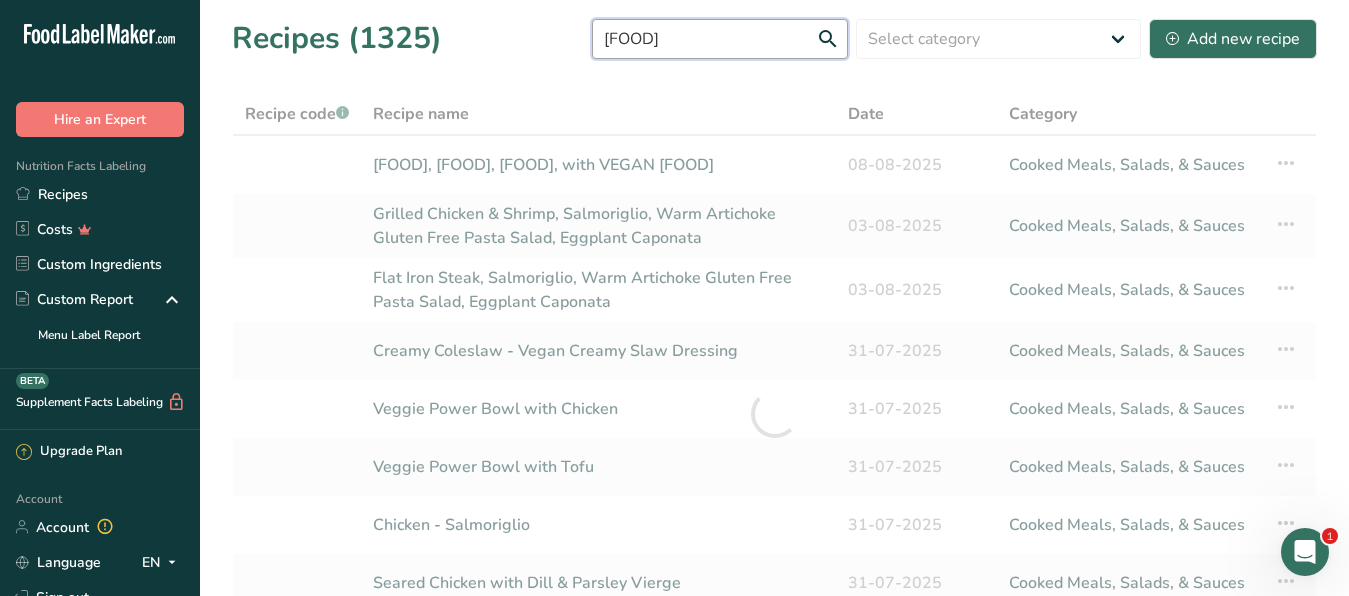 type on "[FOOD]" 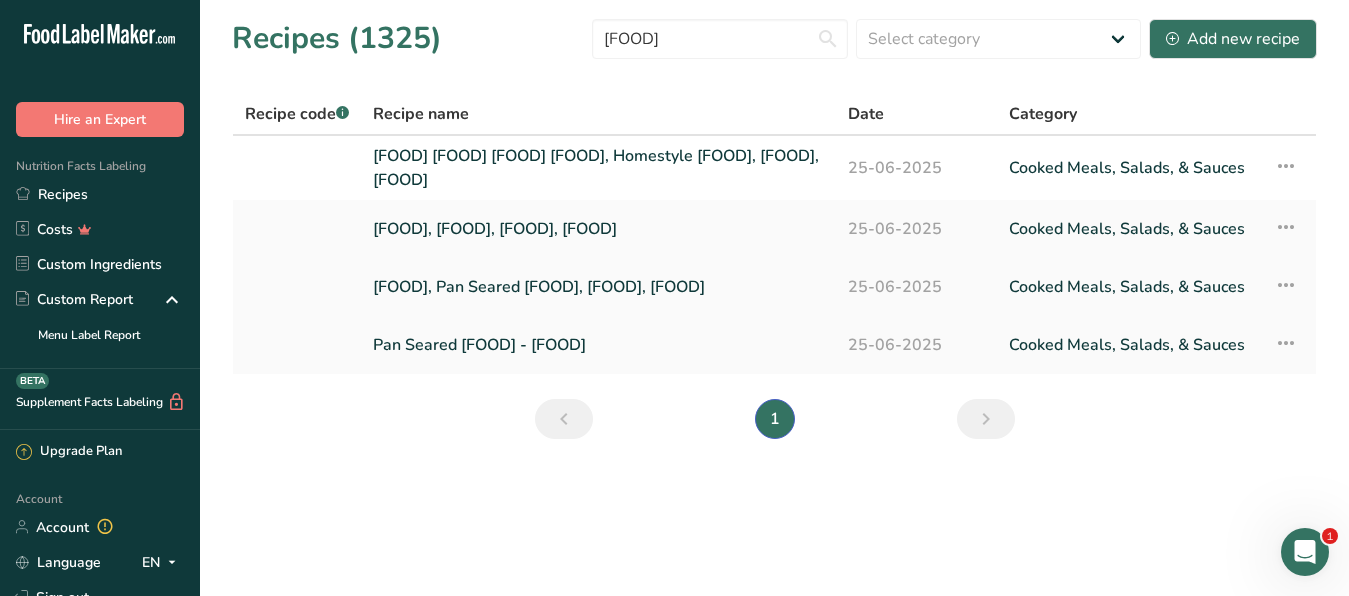 click on "[FOOD], Pan Seared [FOOD], [FOOD], [FOOD]" at bounding box center (598, 287) 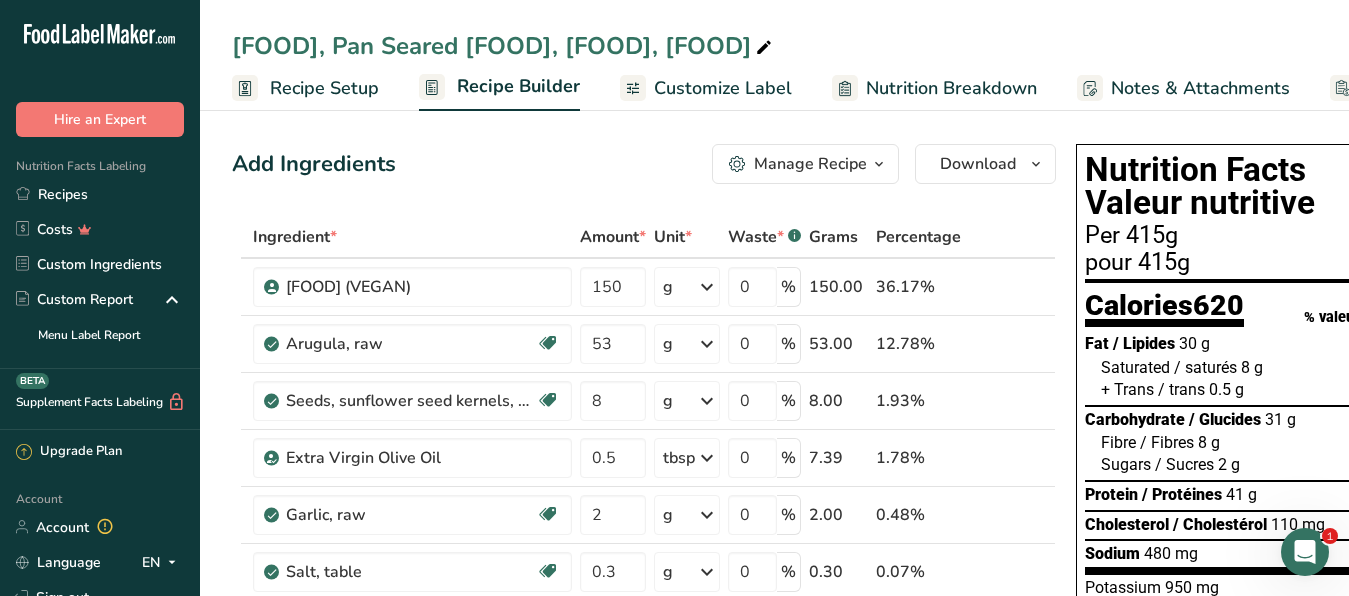 click on "Customize Label" at bounding box center [723, 88] 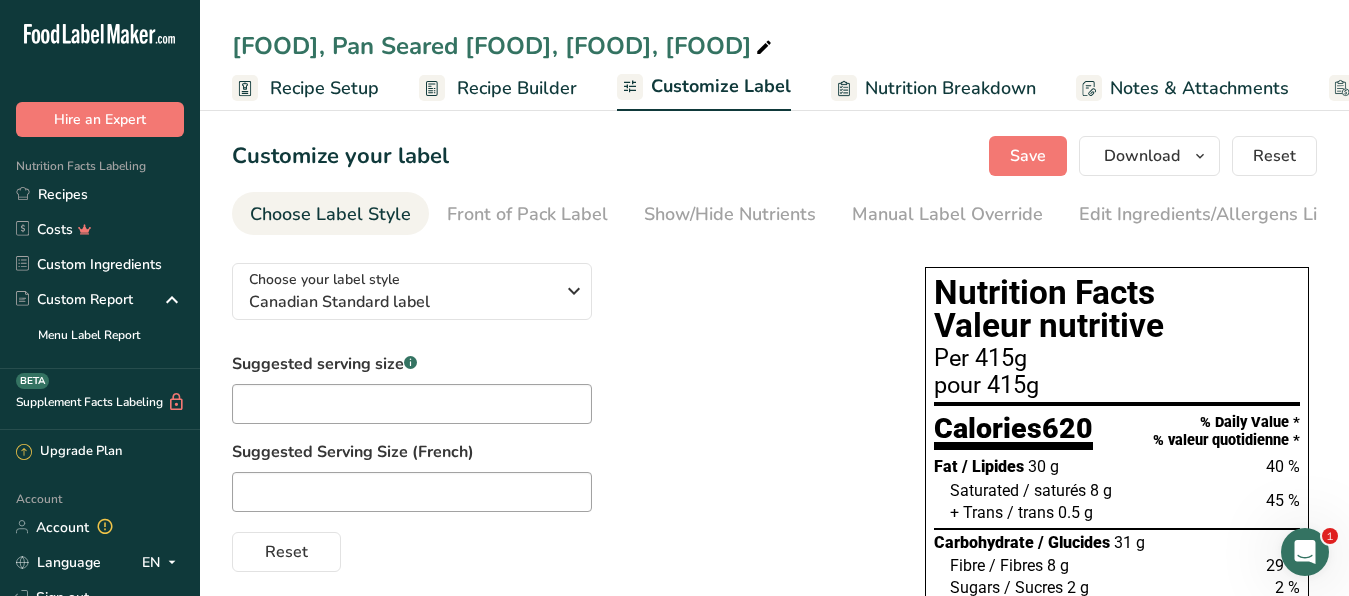 scroll, scrollTop: 0, scrollLeft: 191, axis: horizontal 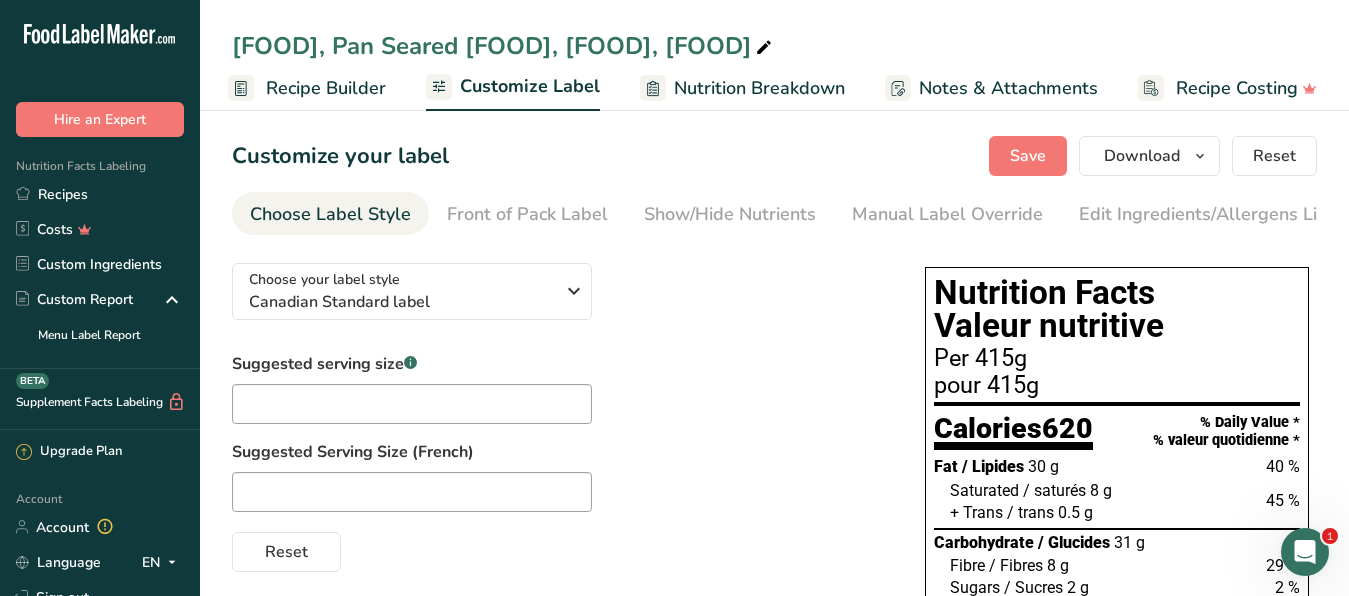 drag, startPoint x: 543, startPoint y: 43, endPoint x: 424, endPoint y: 44, distance: 119.0042 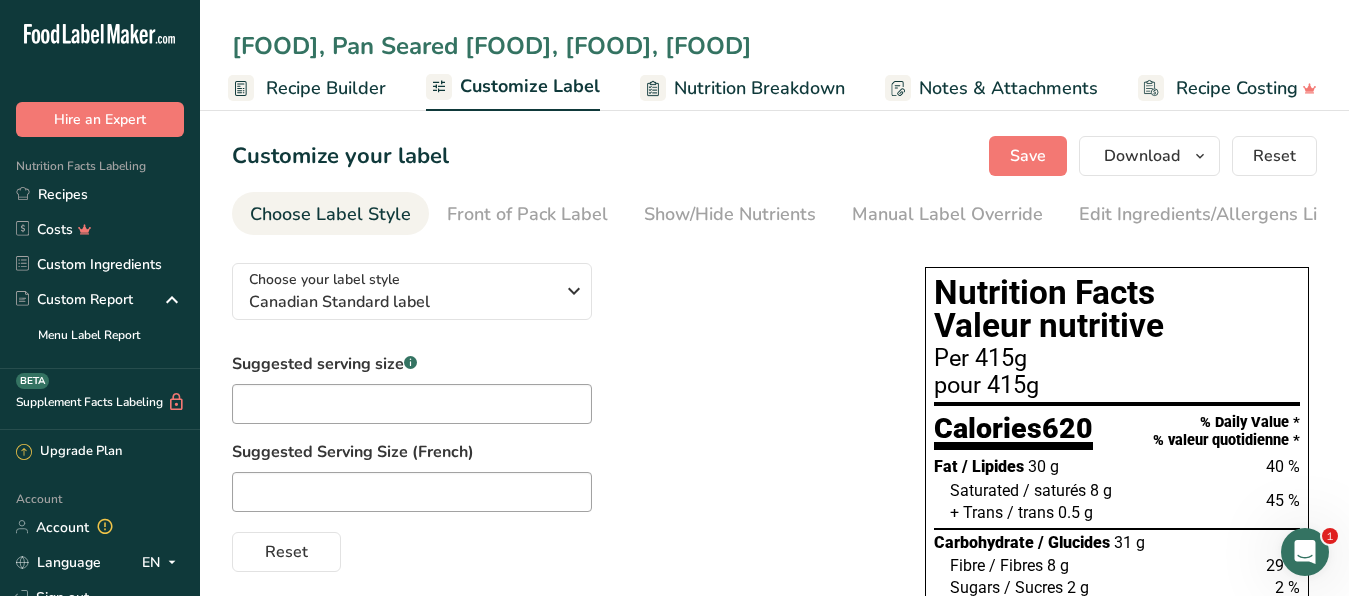 click on "[FOOD], Pan Seared [FOOD], [FOOD], [FOOD]" at bounding box center [774, 46] 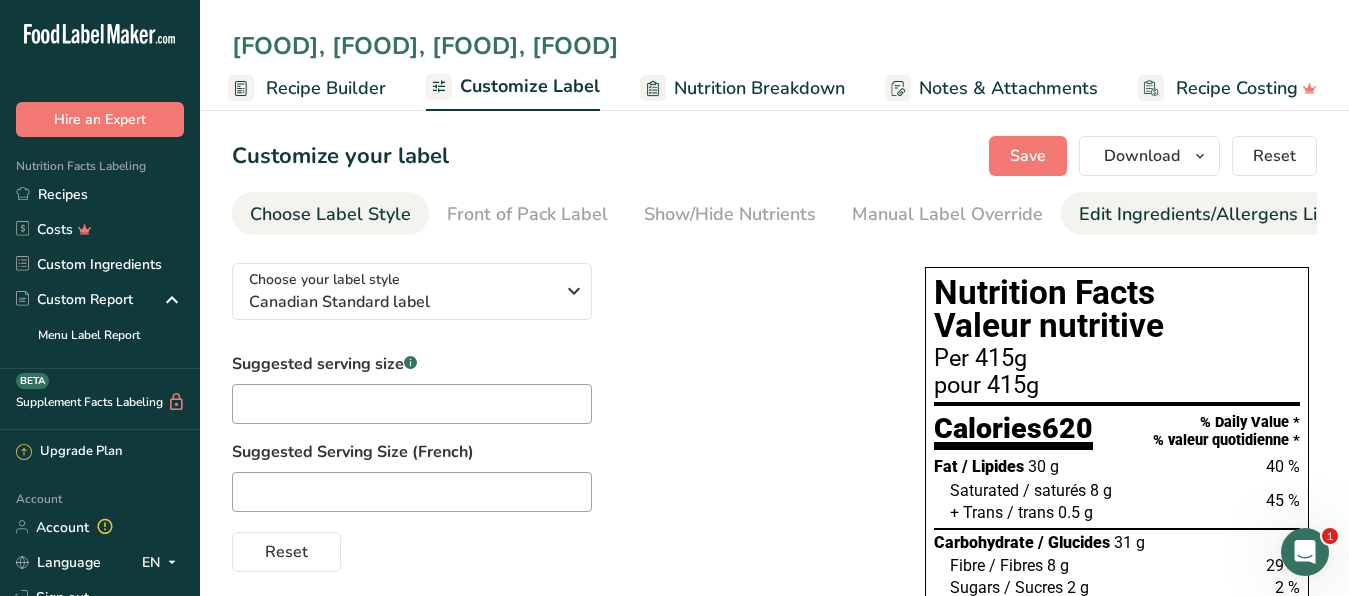 type on "[FOOD], [FOOD], [FOOD], [FOOD]" 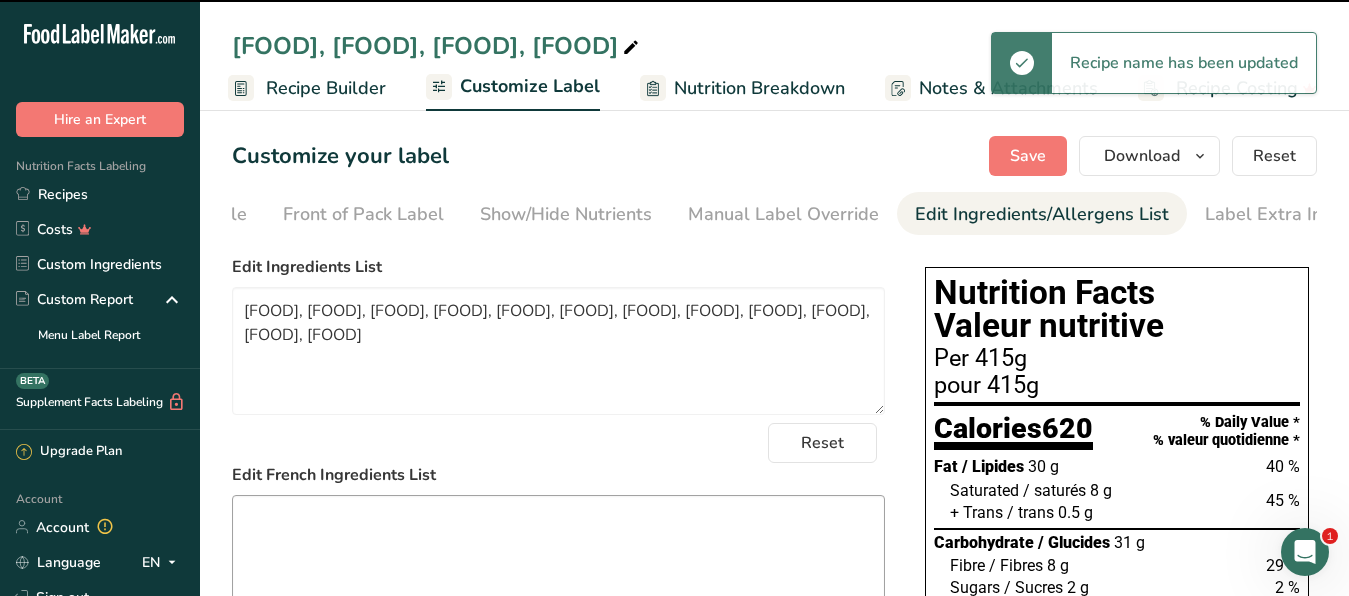scroll, scrollTop: 0, scrollLeft: 183, axis: horizontal 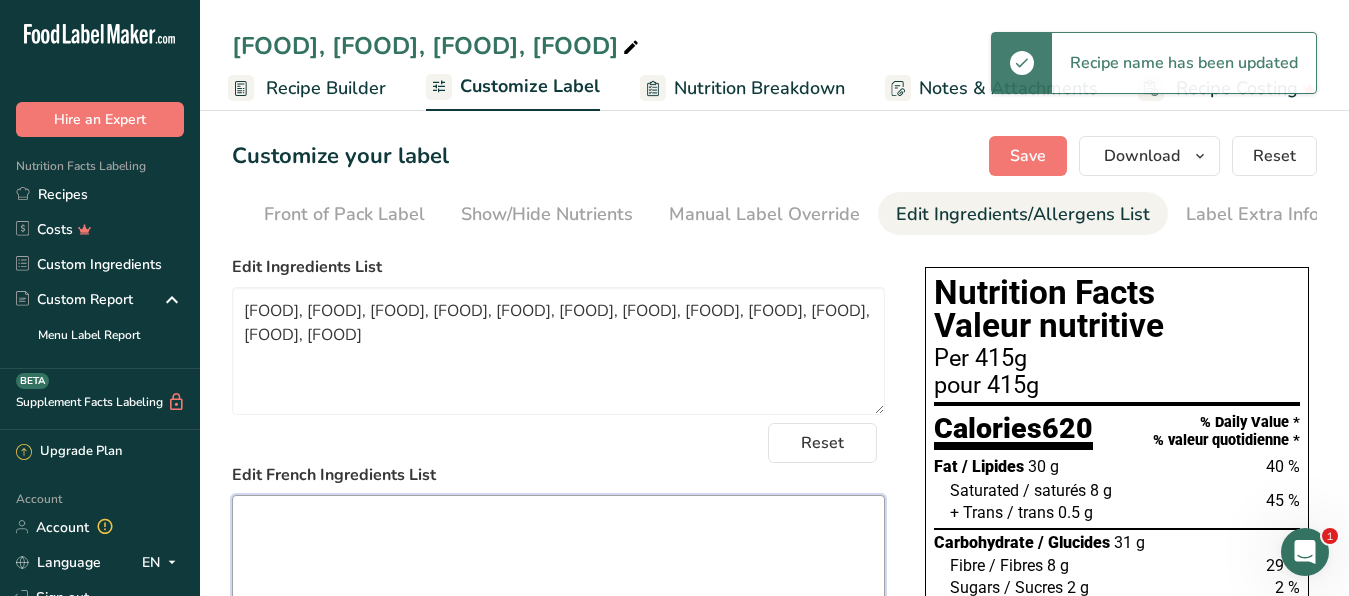 click at bounding box center (558, 559) 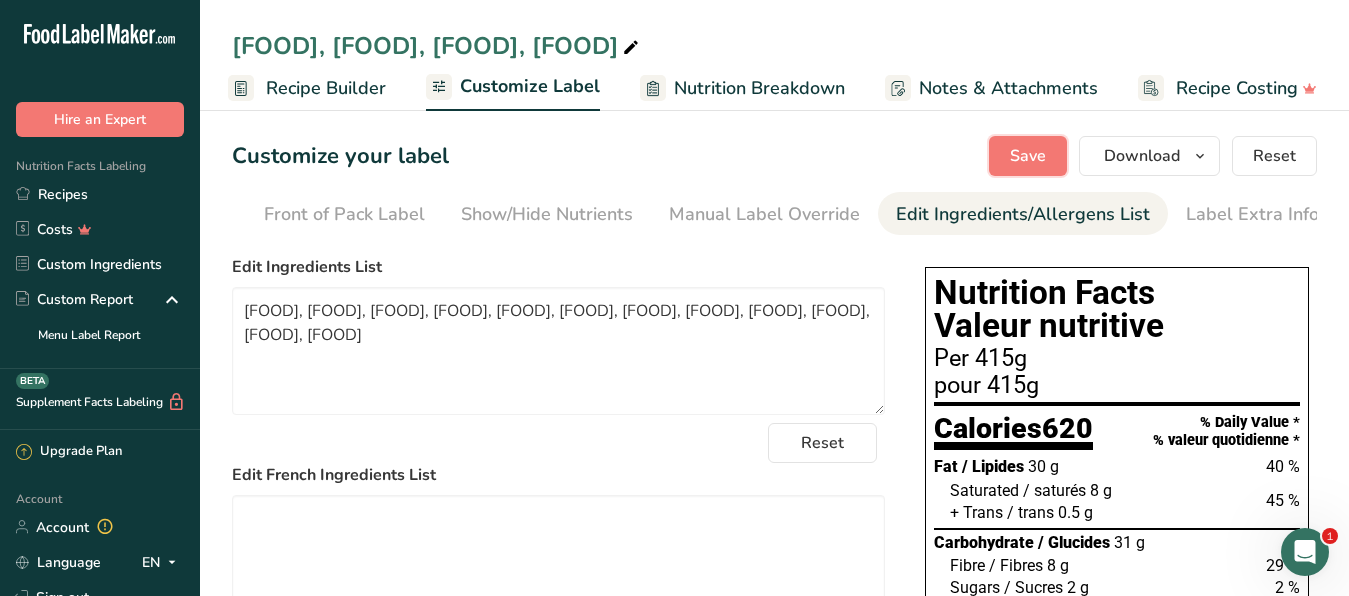 click on "Save" at bounding box center (1028, 156) 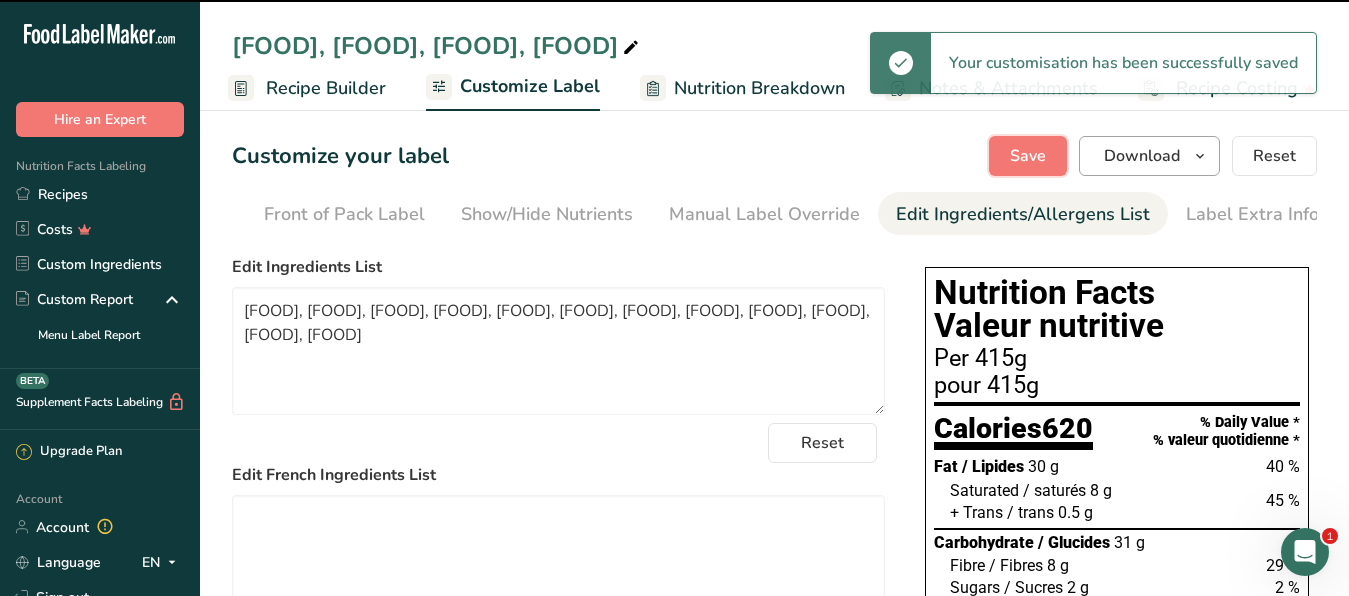 type 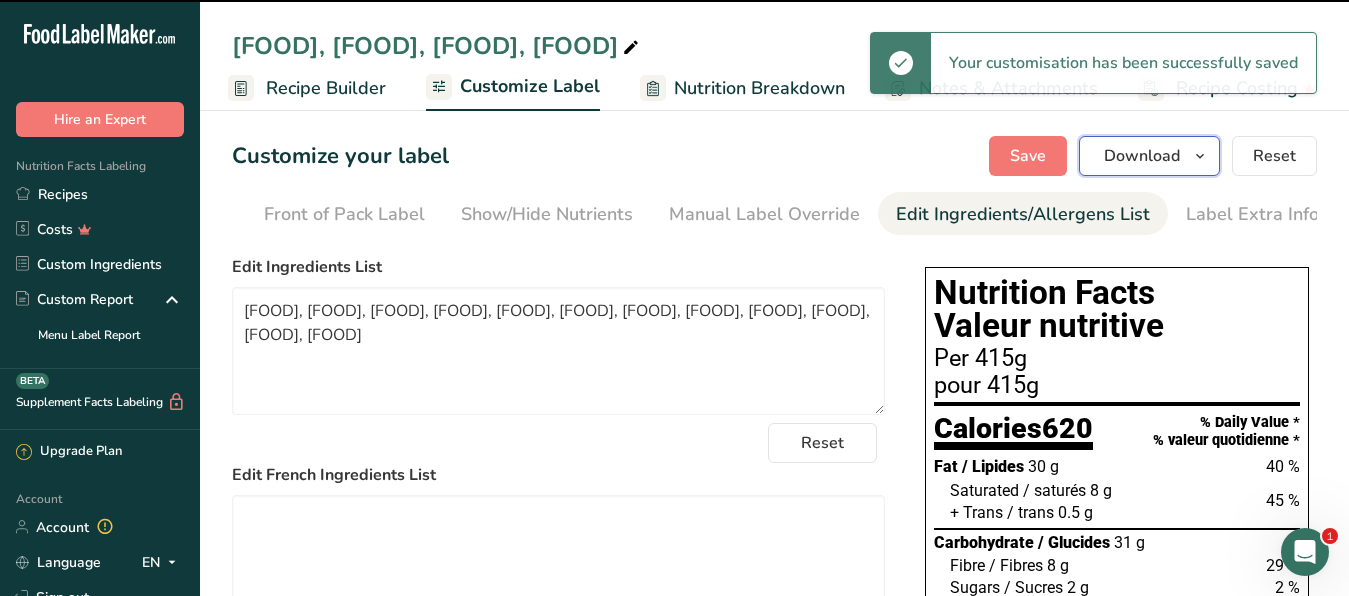 click on "Download" at bounding box center [1142, 156] 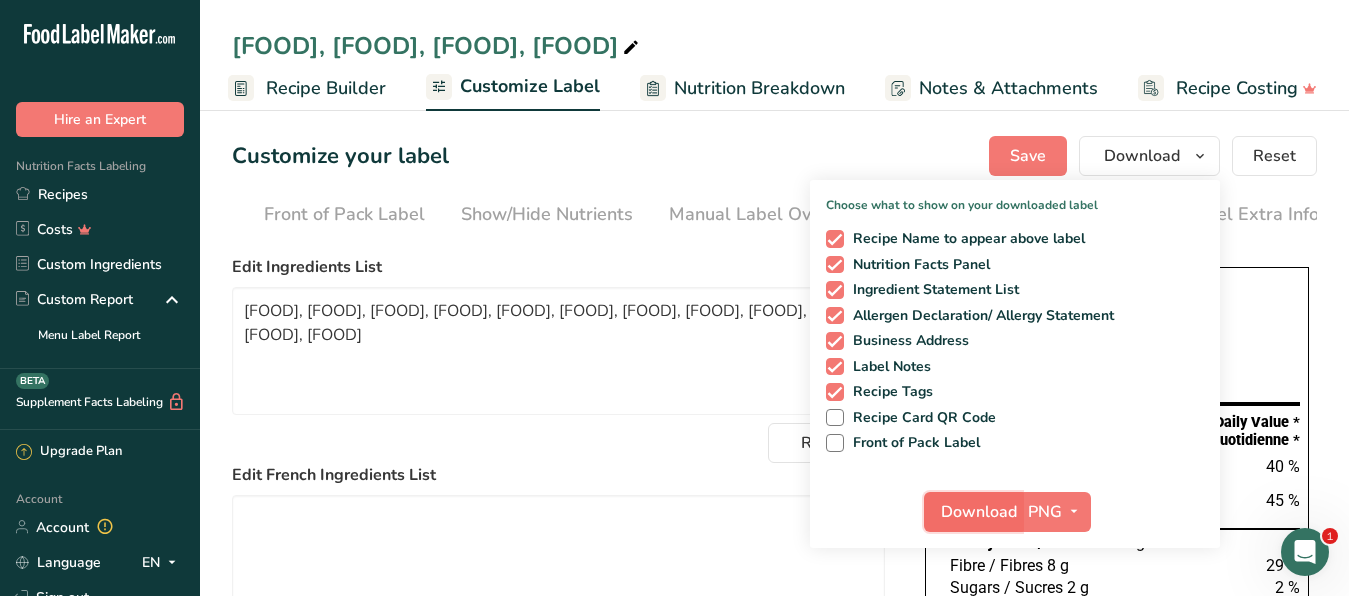 click on "Download" at bounding box center [979, 512] 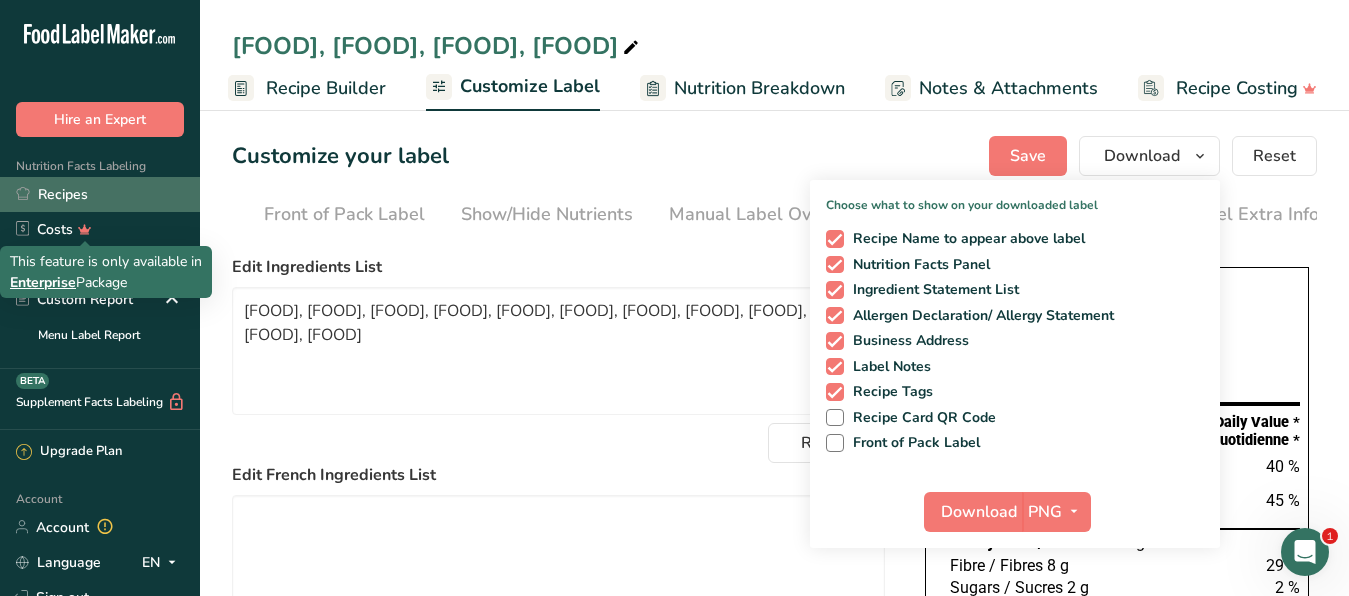 click on "Recipes" at bounding box center [100, 194] 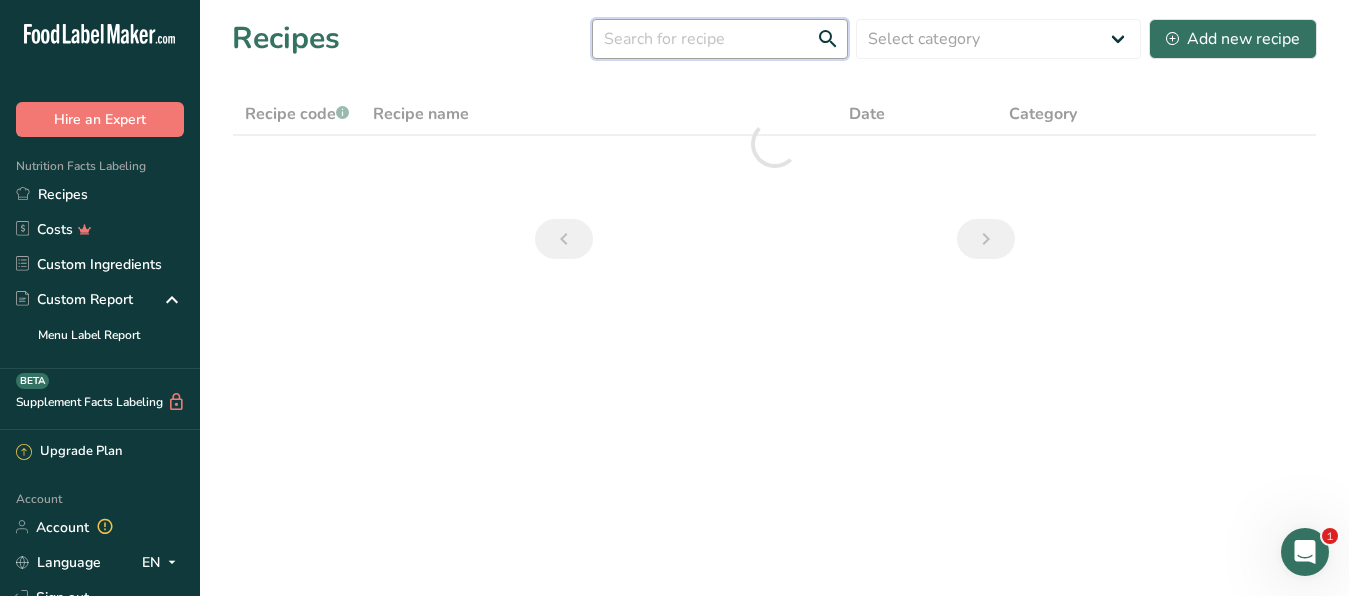 click at bounding box center (720, 39) 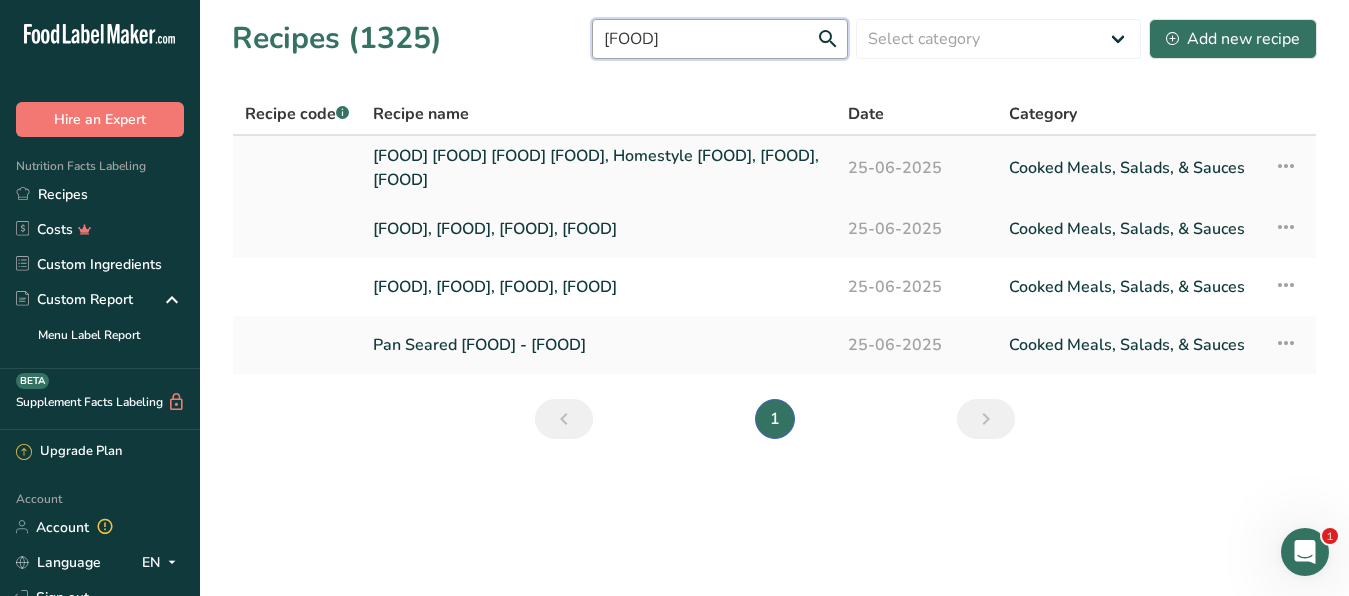 type on "[FOOD]" 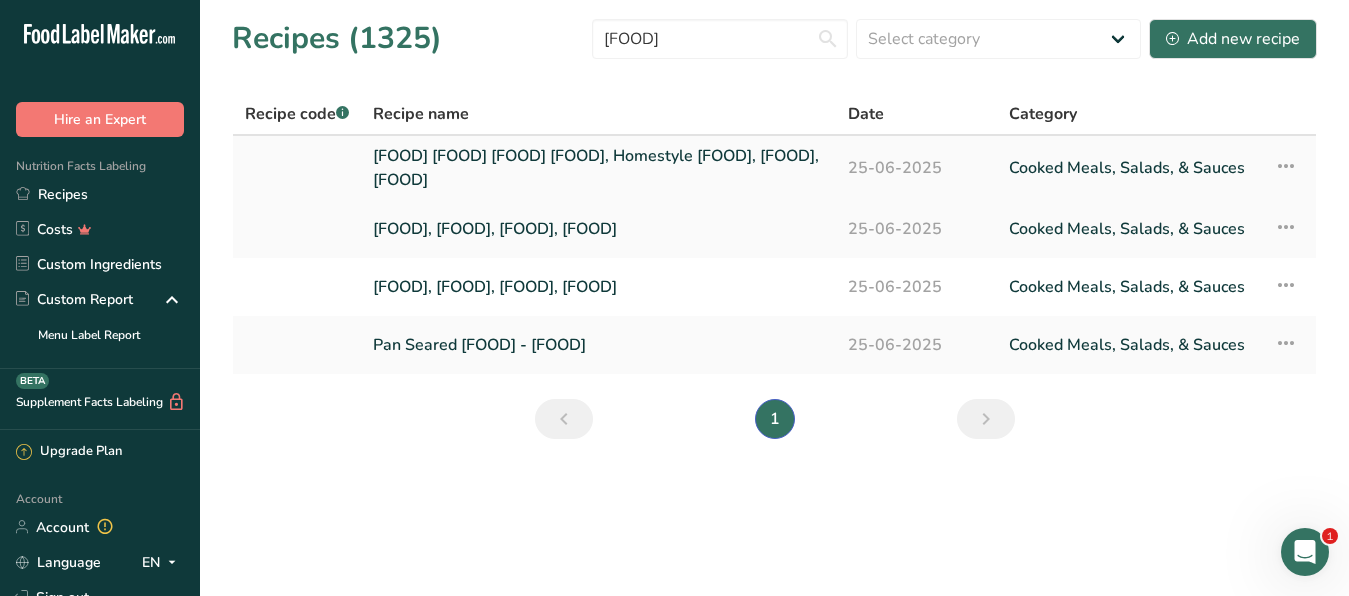 click on "[FOOD] [FOOD] [FOOD] [FOOD], Homestyle [FOOD], [FOOD], [FOOD]" at bounding box center (598, 168) 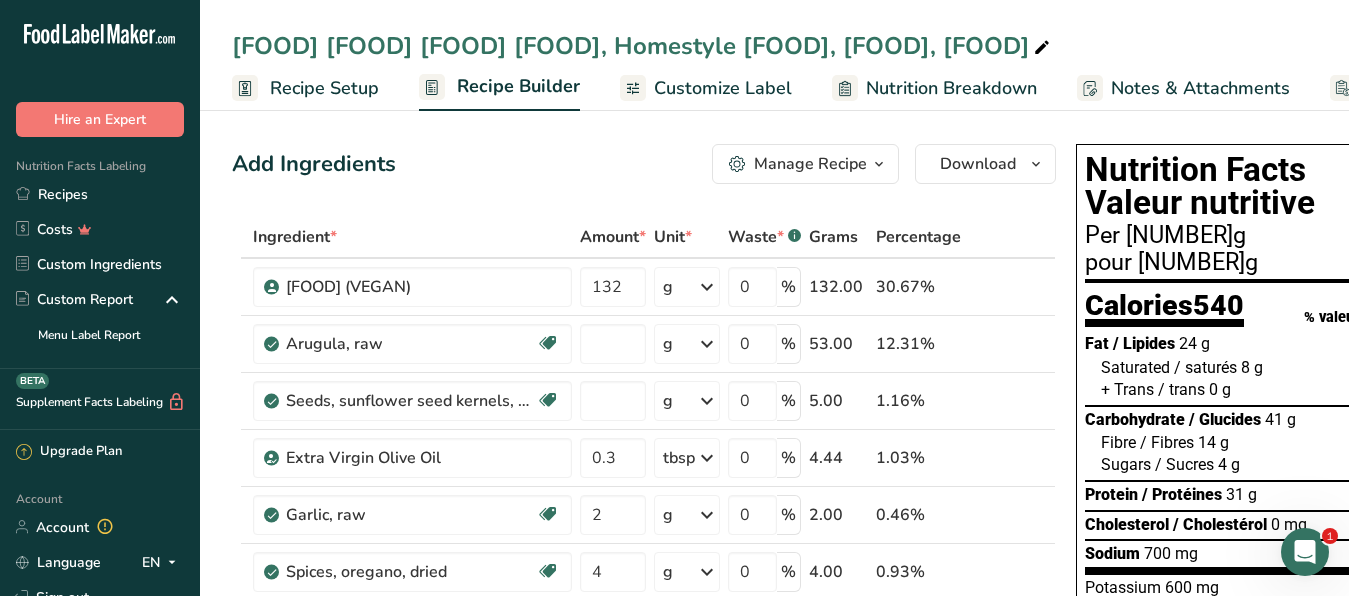 click on "[FOOD] [FOOD] [FOOD] [FOOD], Homestyle [FOOD], [FOOD], [FOOD]" at bounding box center (643, 46) 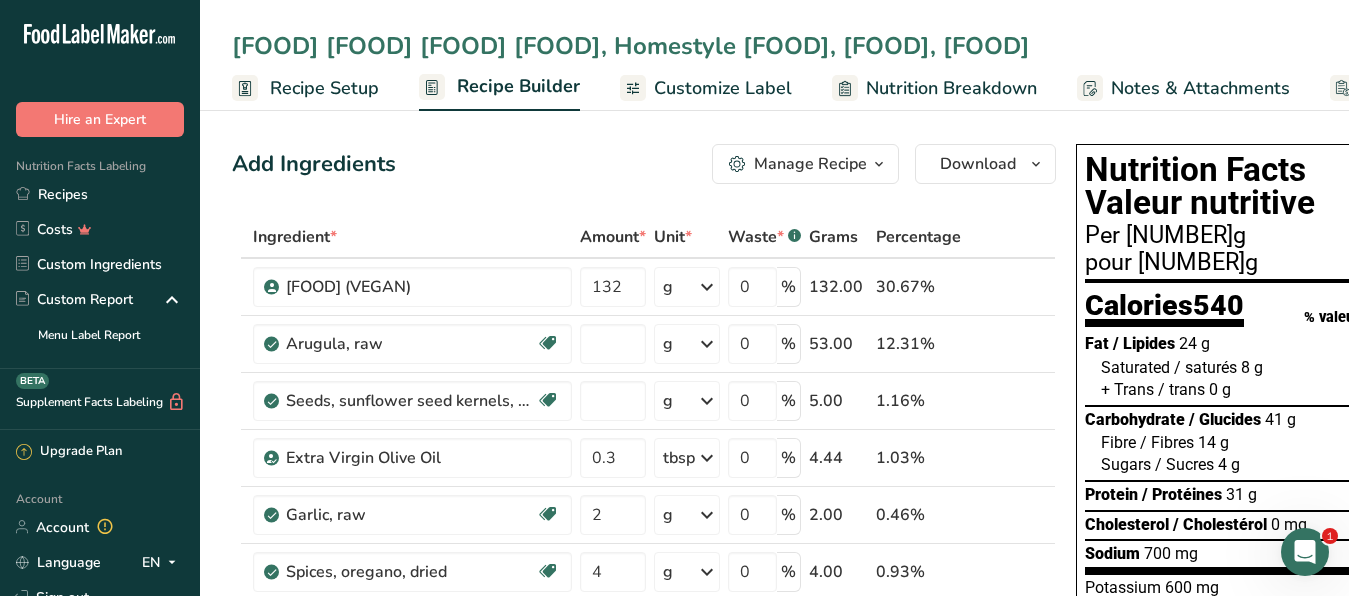 scroll, scrollTop: 0, scrollLeft: 180, axis: horizontal 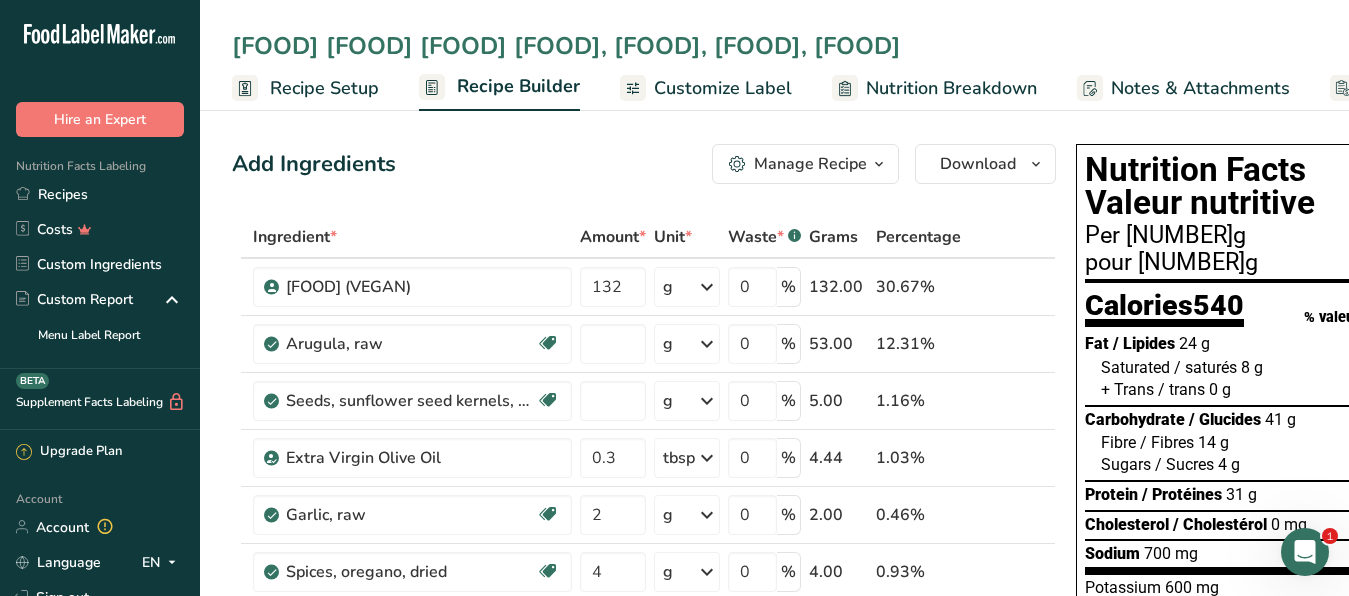 type on "[FOOD] [FOOD] [FOOD] [FOOD], [FOOD], [FOOD], [FOOD]" 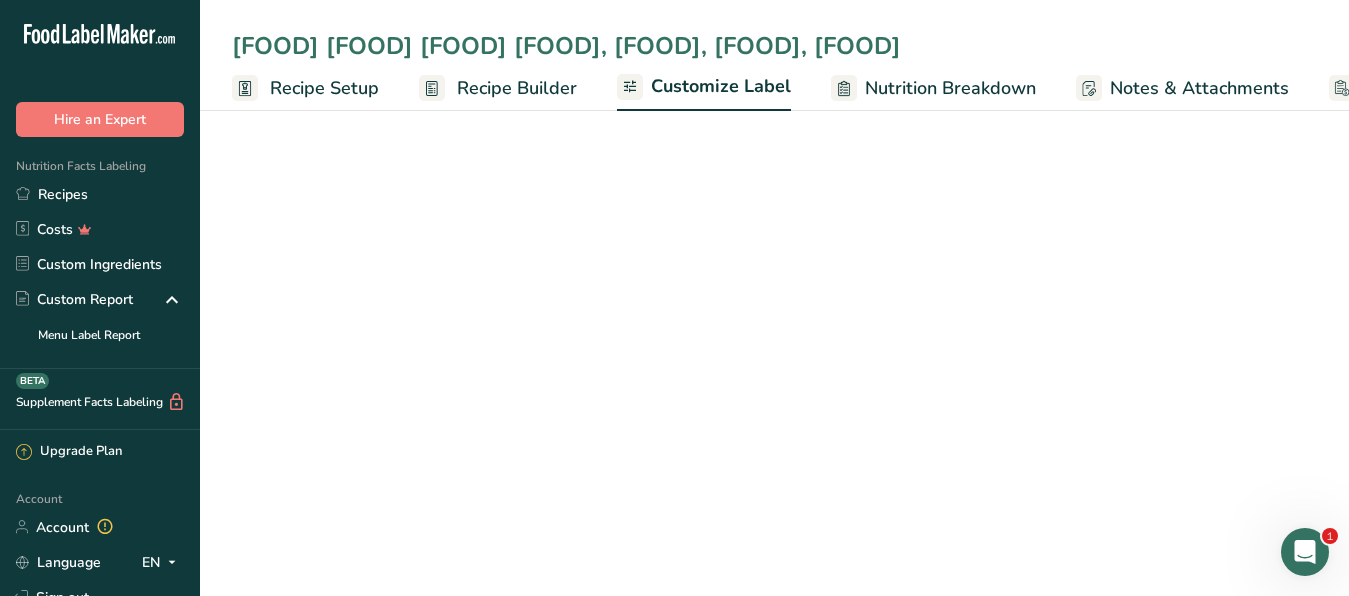 scroll, scrollTop: 0, scrollLeft: 191, axis: horizontal 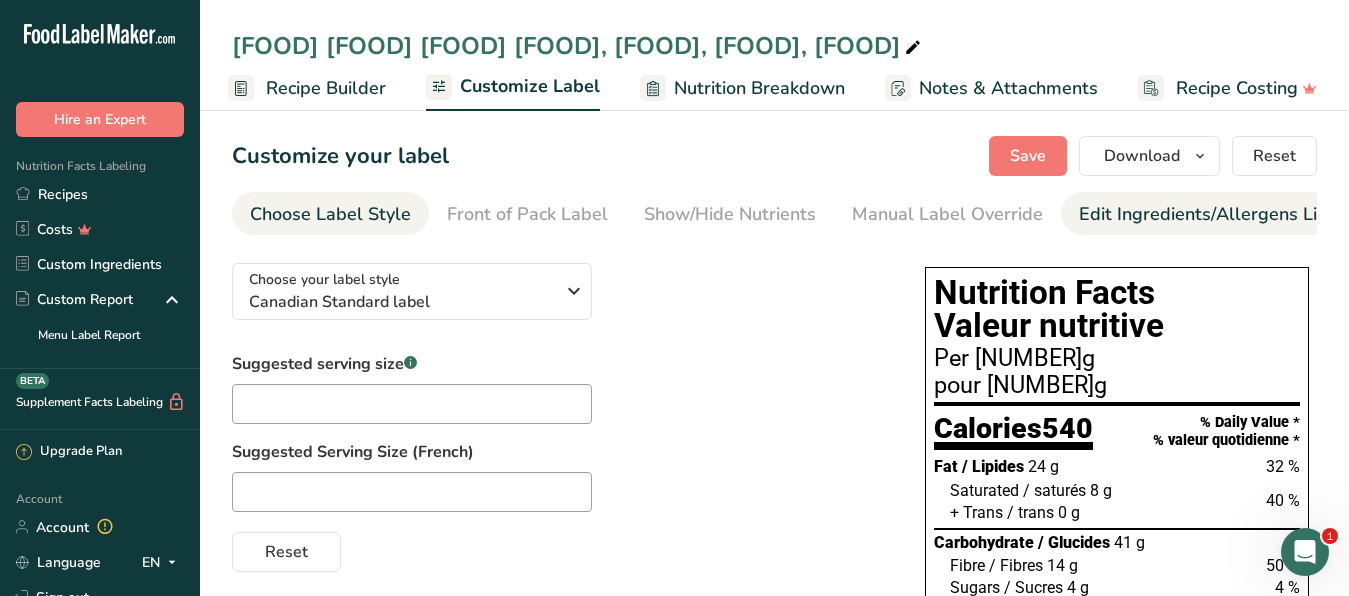 click on "Edit Ingredients/Allergens List" at bounding box center (1206, 214) 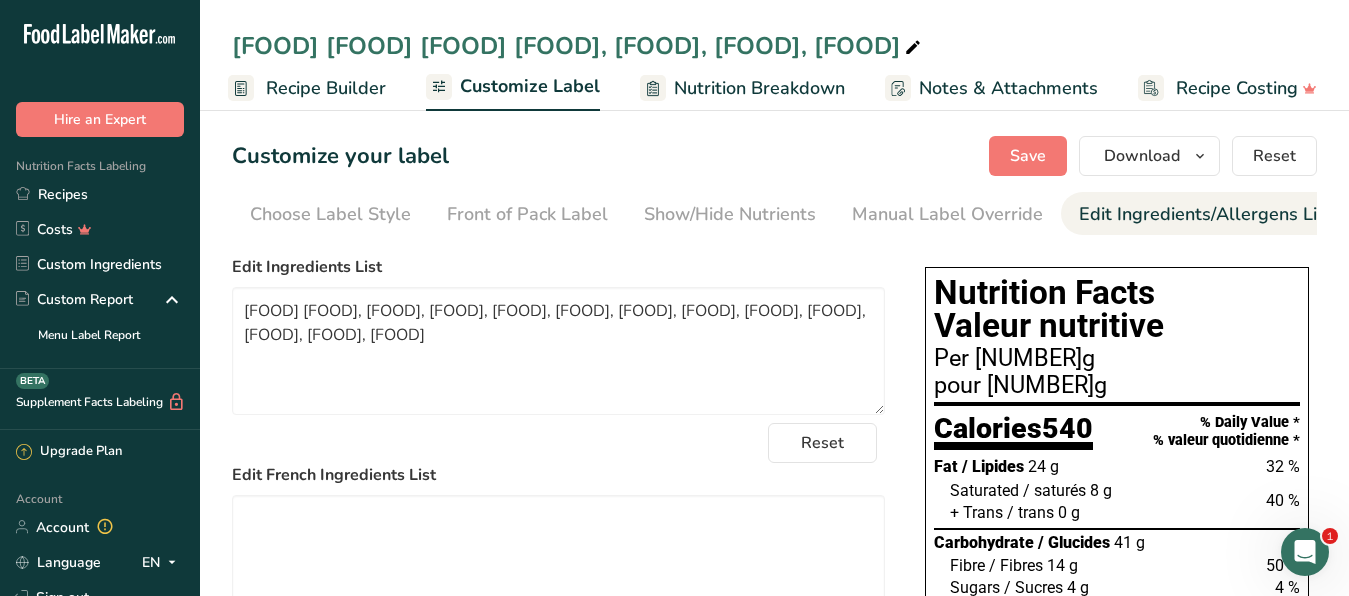 scroll, scrollTop: 0, scrollLeft: 183, axis: horizontal 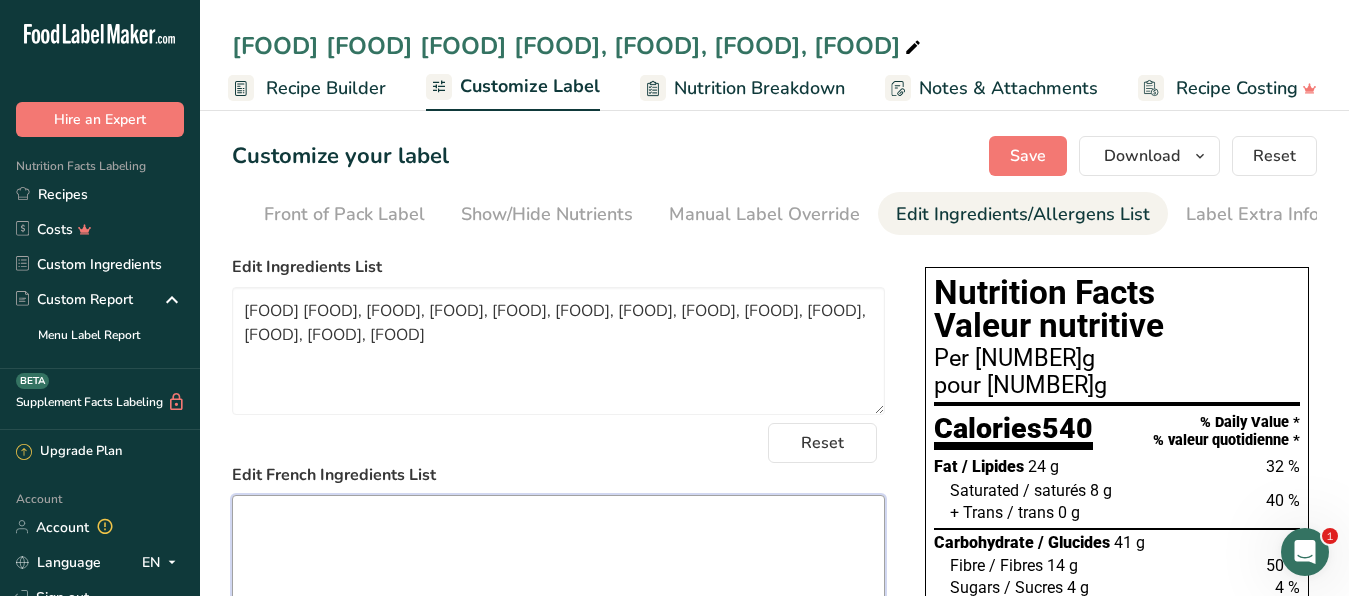 click at bounding box center (558, 559) 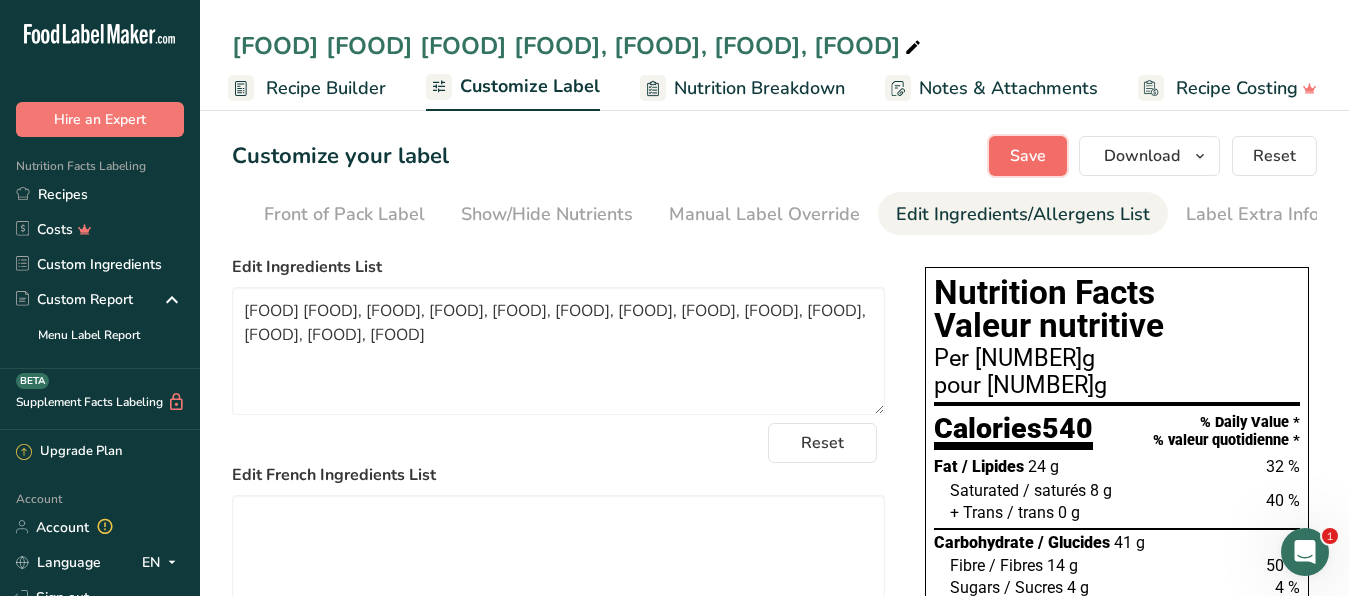click on "Save" at bounding box center [1028, 156] 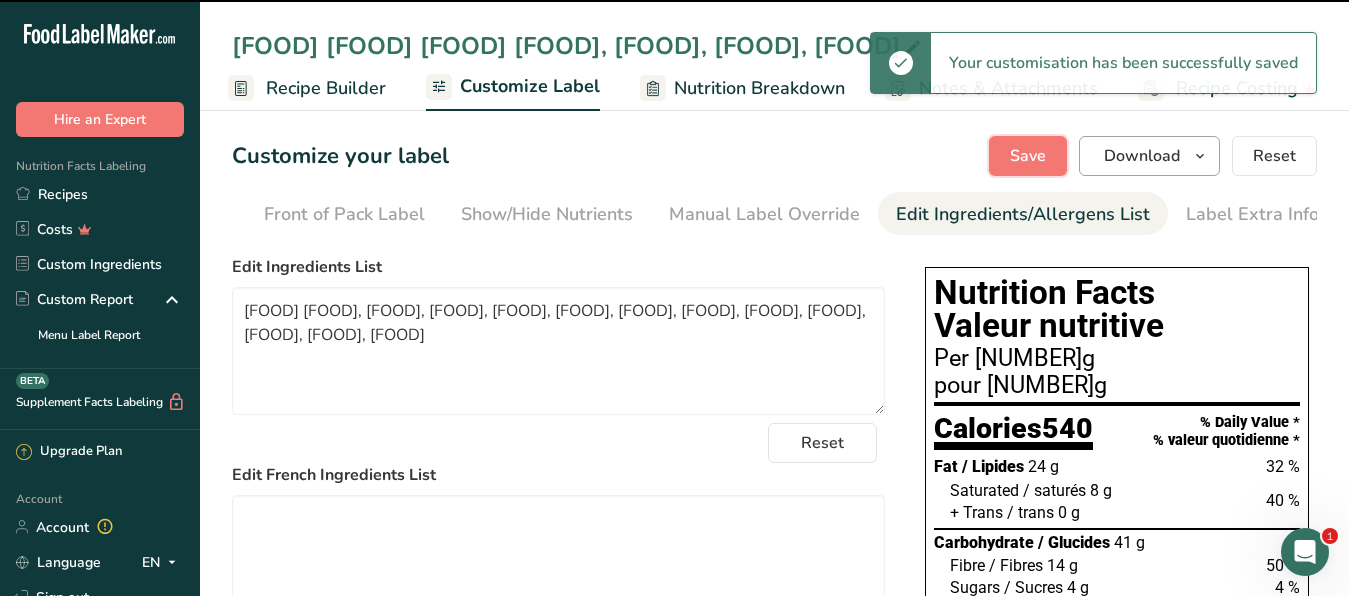 type 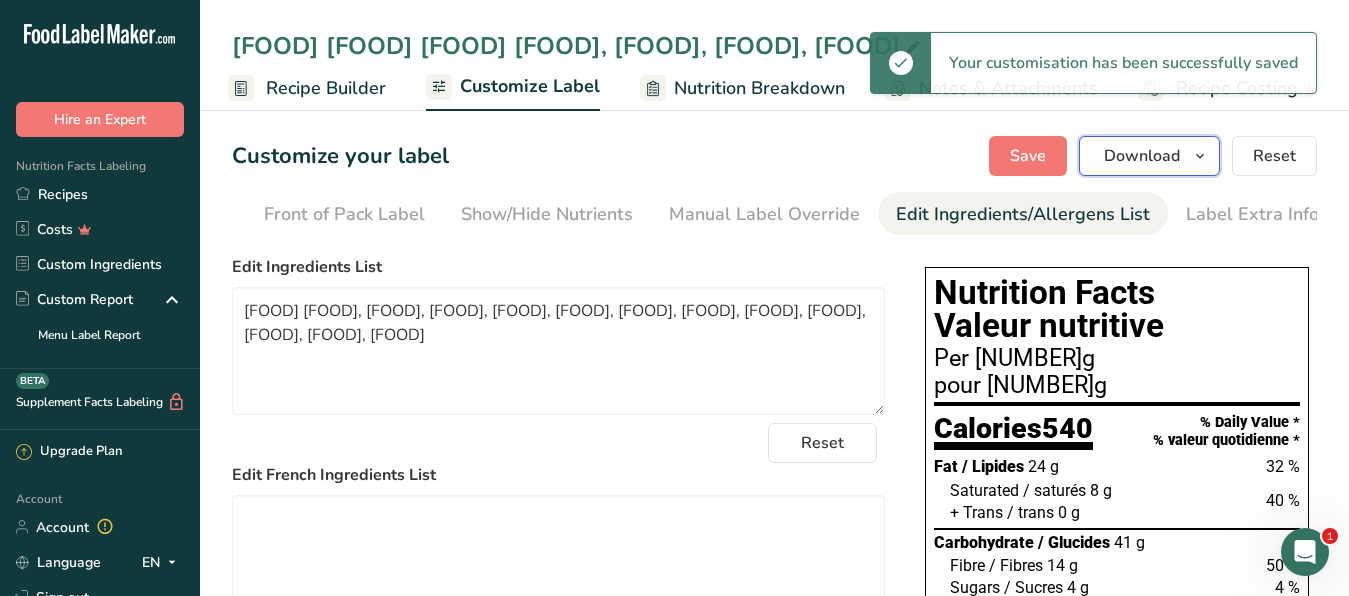 click on "Download" at bounding box center [1142, 156] 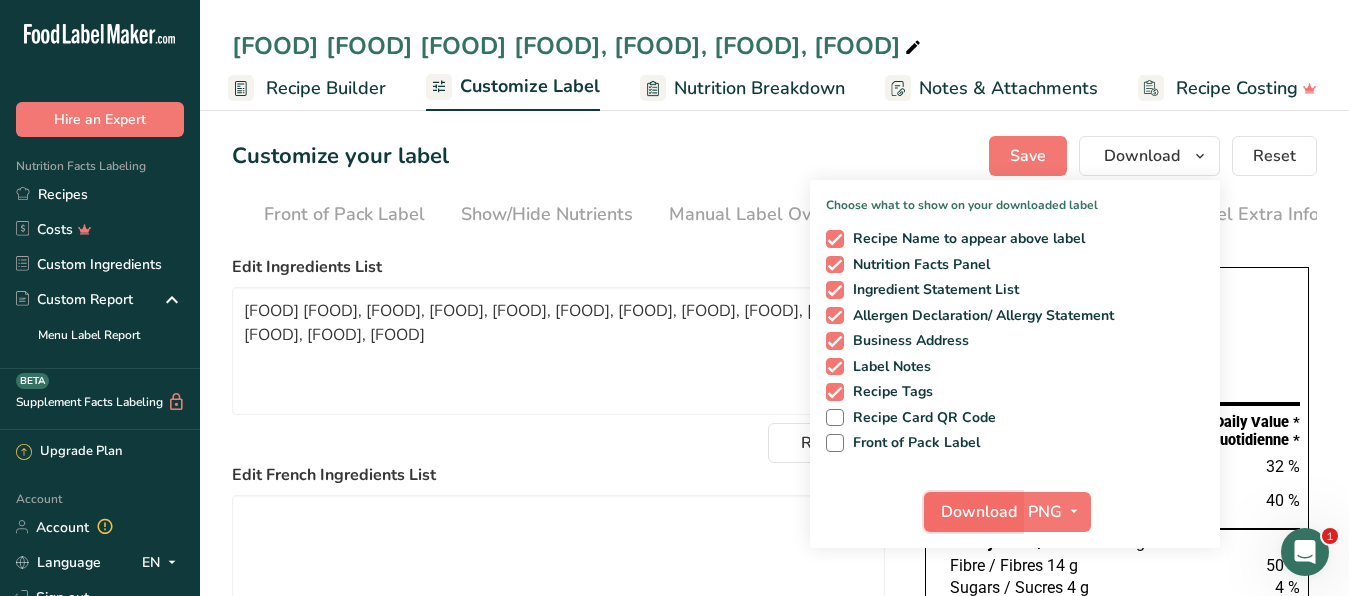 click on "Download" at bounding box center (979, 512) 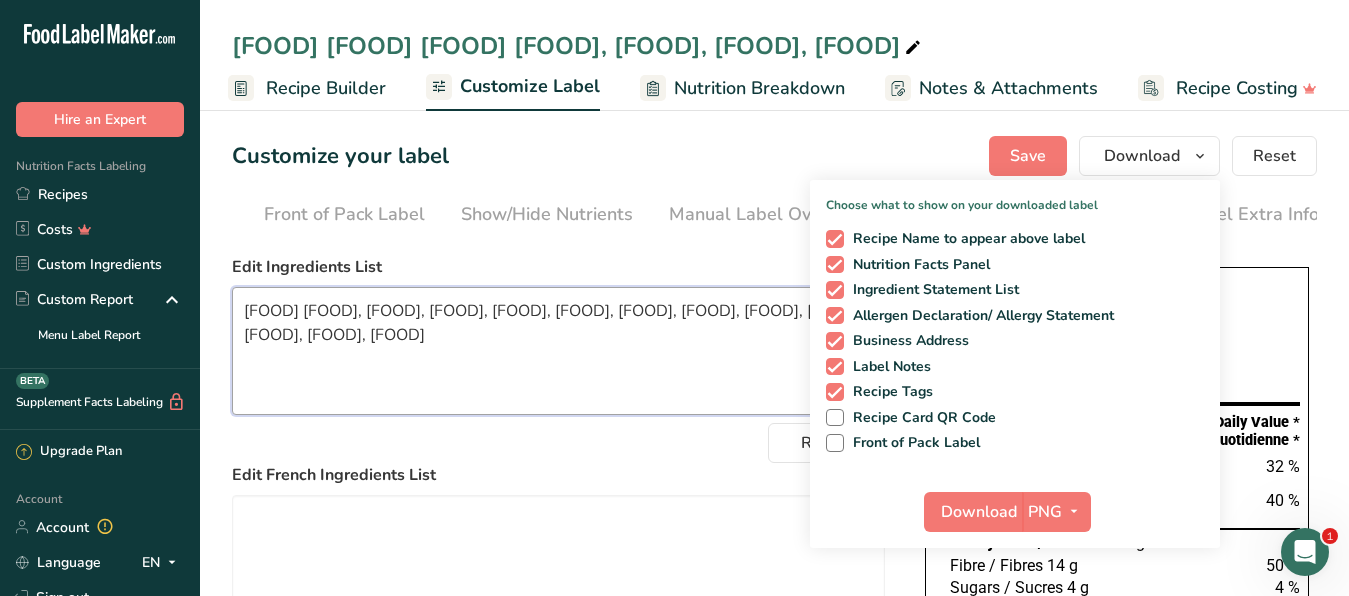 click on "[FOOD] [FOOD], [FOOD], [FOOD], [FOOD], [FOOD], [FOOD], [FOOD], [FOOD], [FOOD], [FOOD], [FOOD], [FOOD]" at bounding box center (558, 351) 